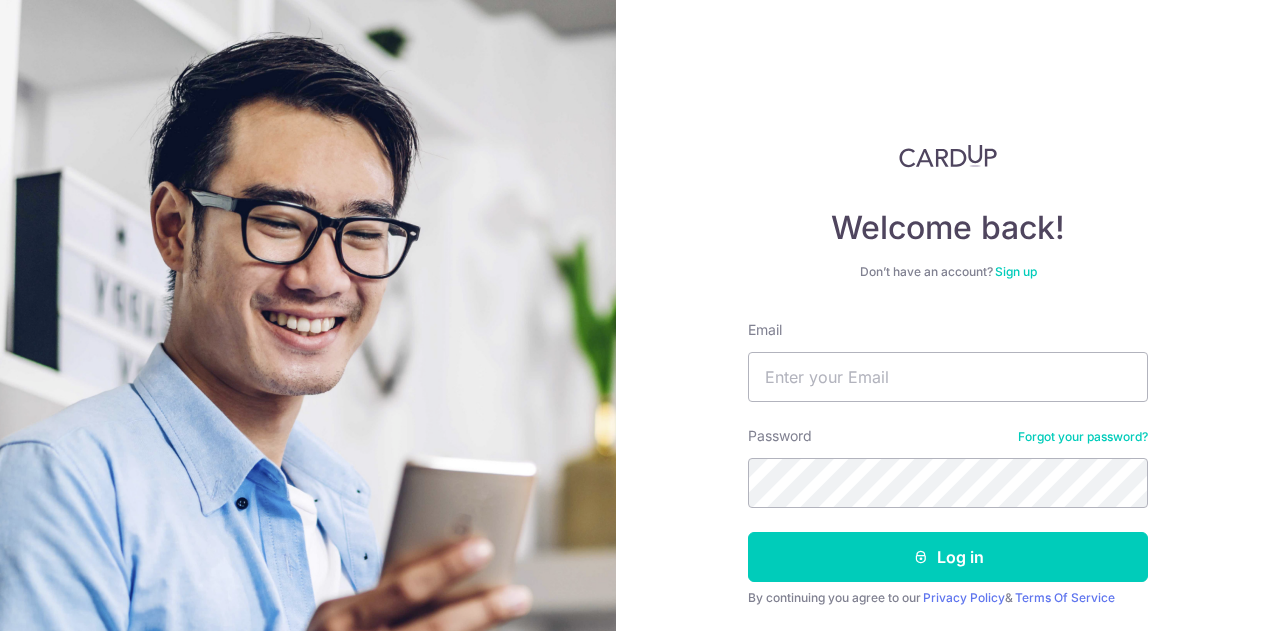 scroll, scrollTop: 0, scrollLeft: 0, axis: both 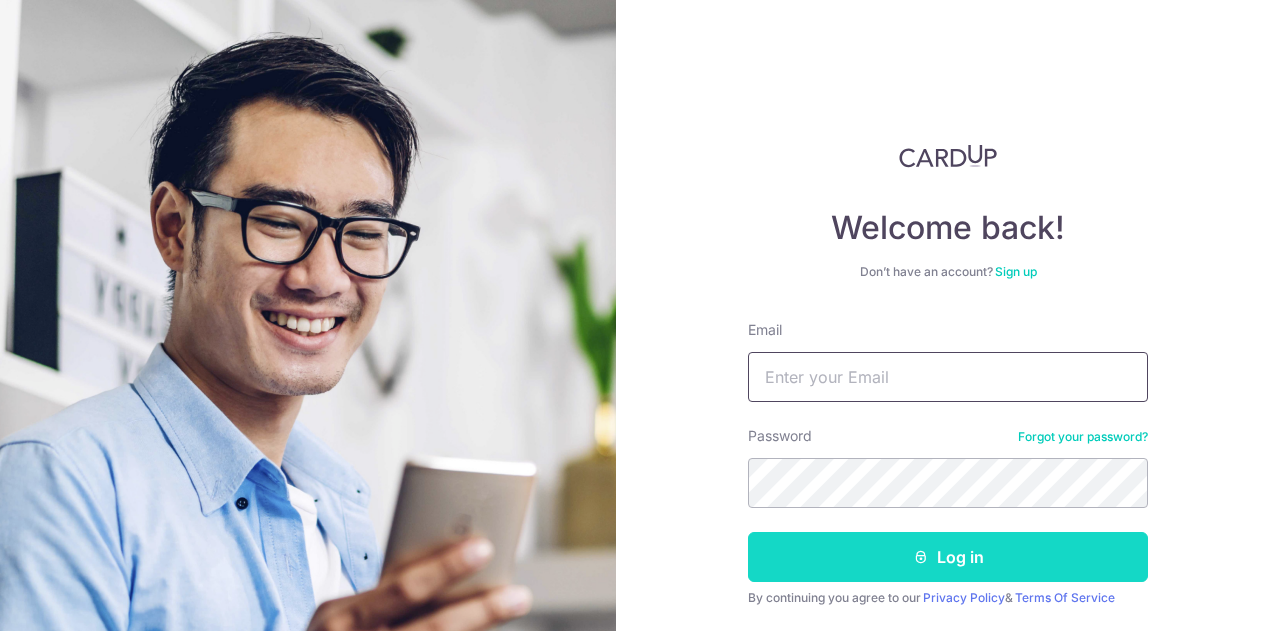 type on "[EMAIL]" 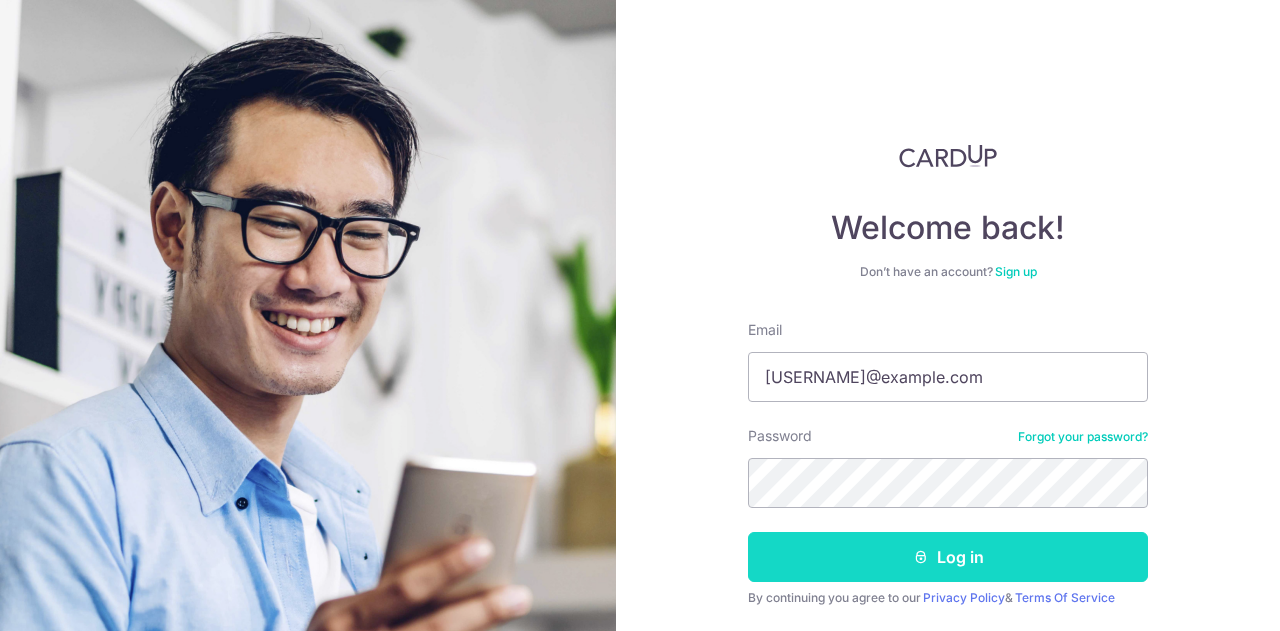 click at bounding box center (921, 557) 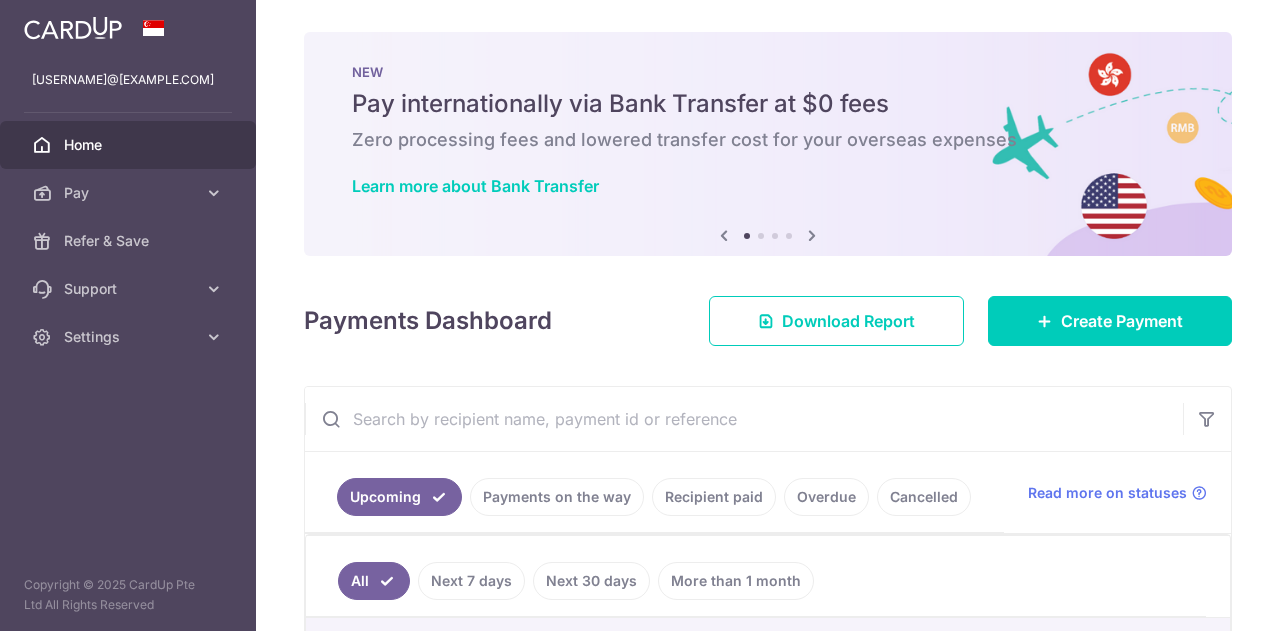 scroll, scrollTop: 0, scrollLeft: 0, axis: both 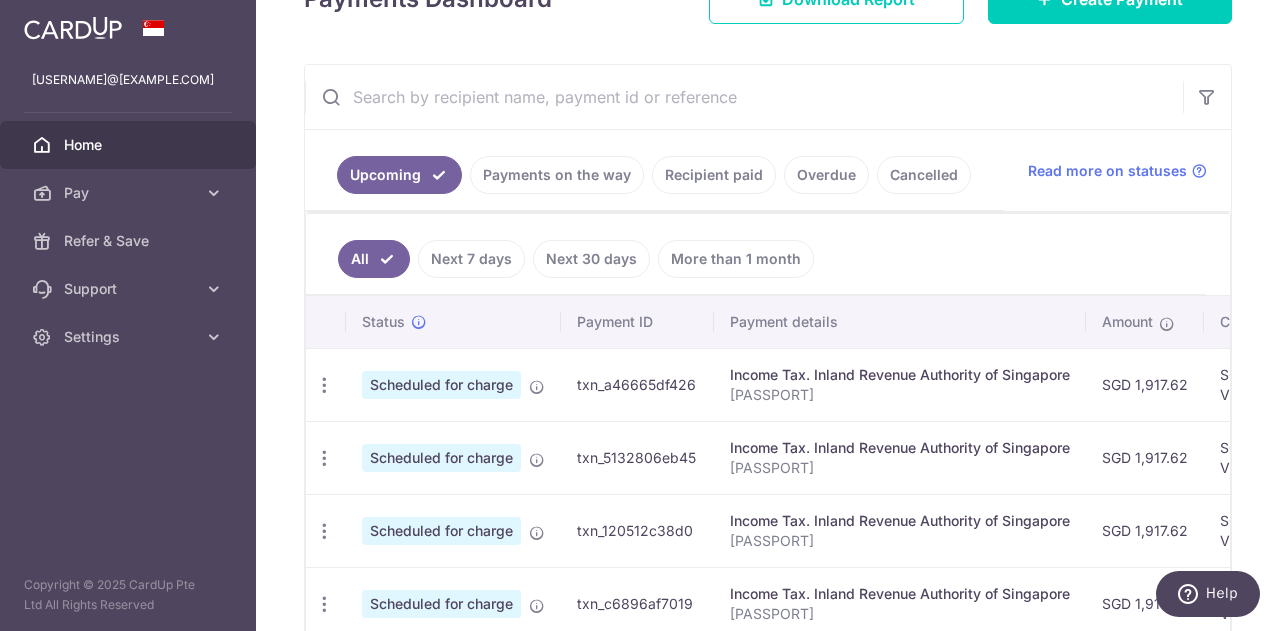 click on "Home" at bounding box center [130, 145] 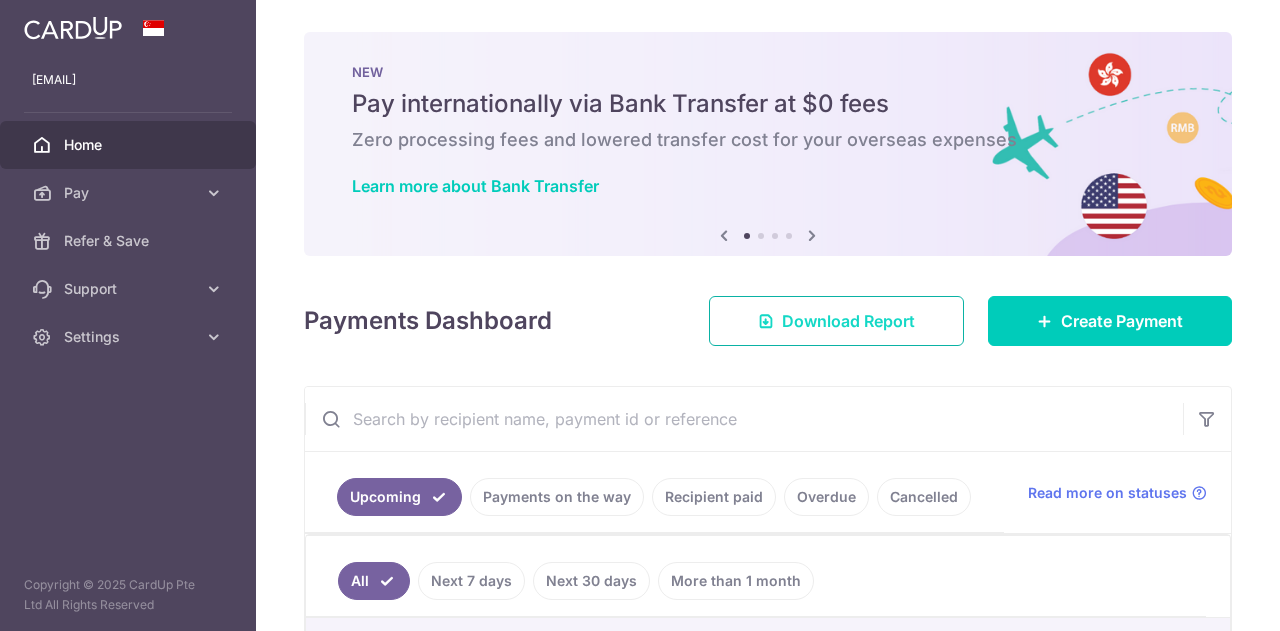scroll, scrollTop: 0, scrollLeft: 0, axis: both 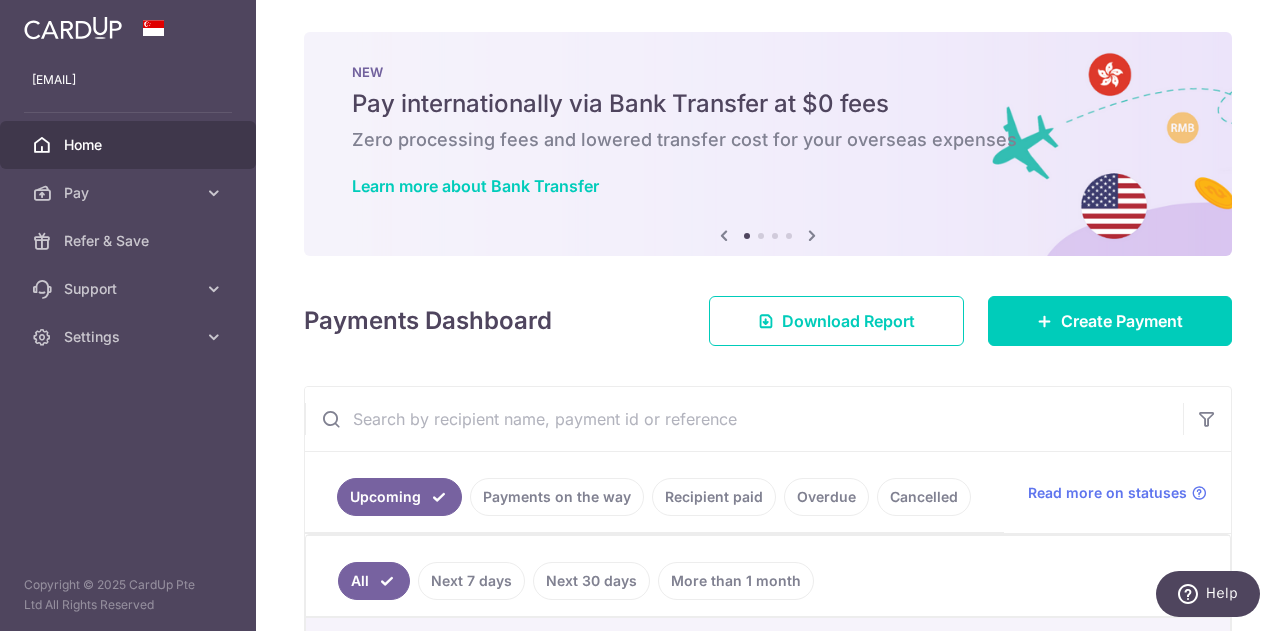 click at bounding box center (812, 235) 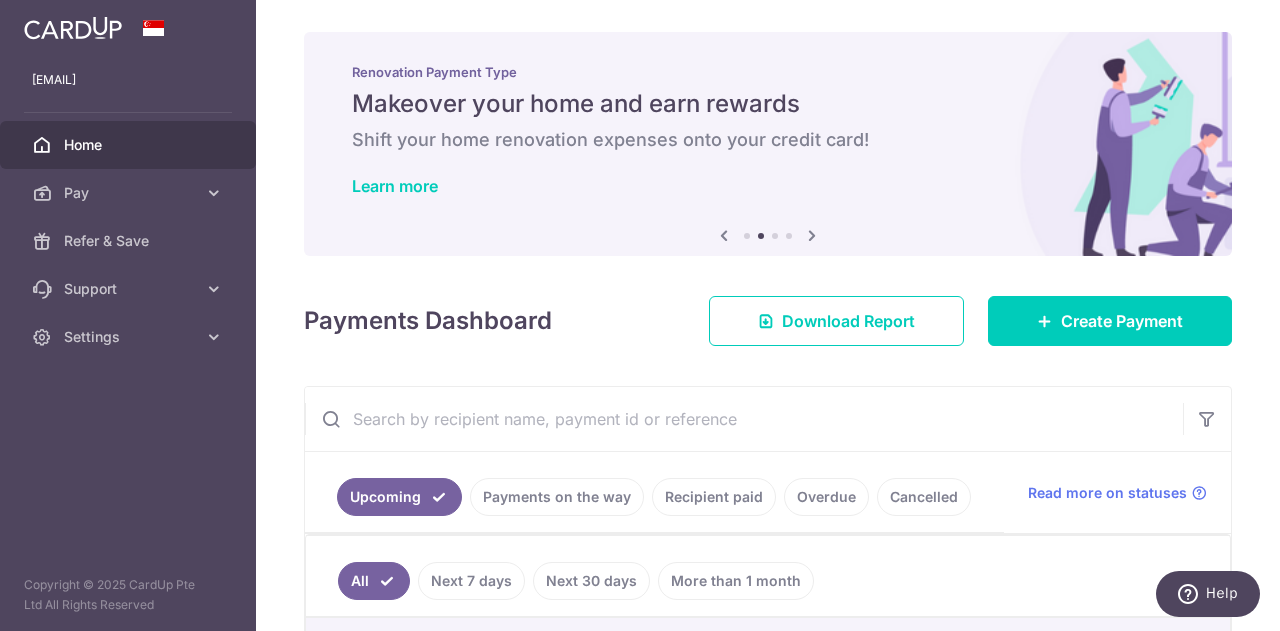 click at bounding box center [812, 235] 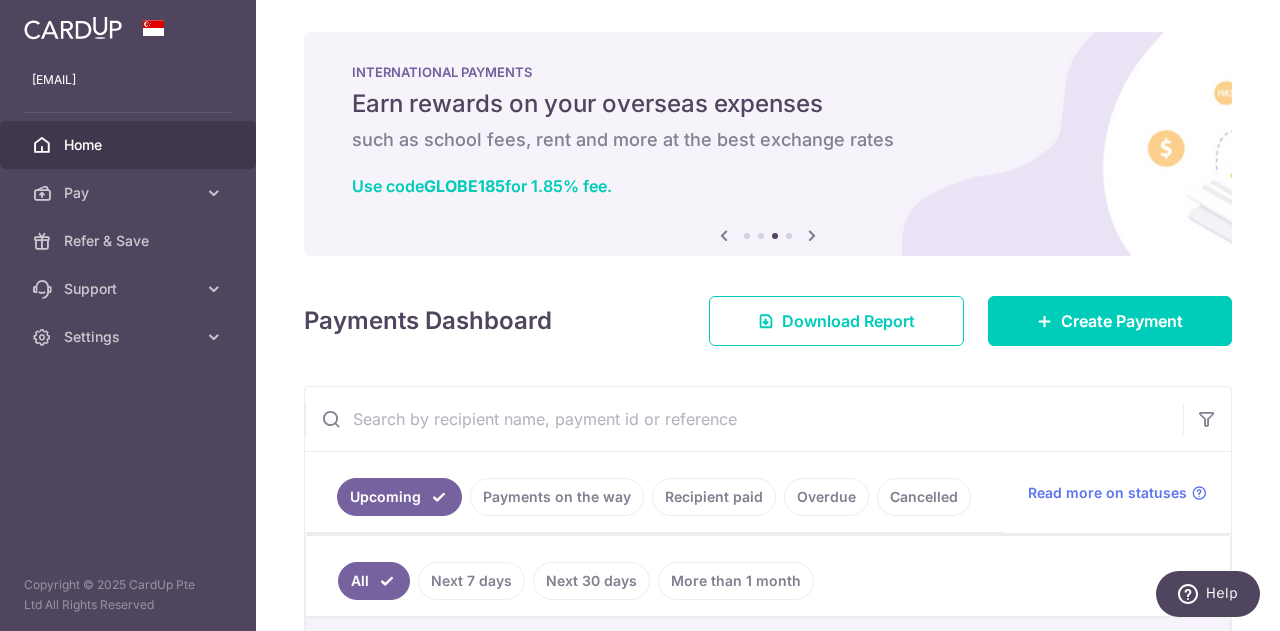 click at bounding box center (812, 235) 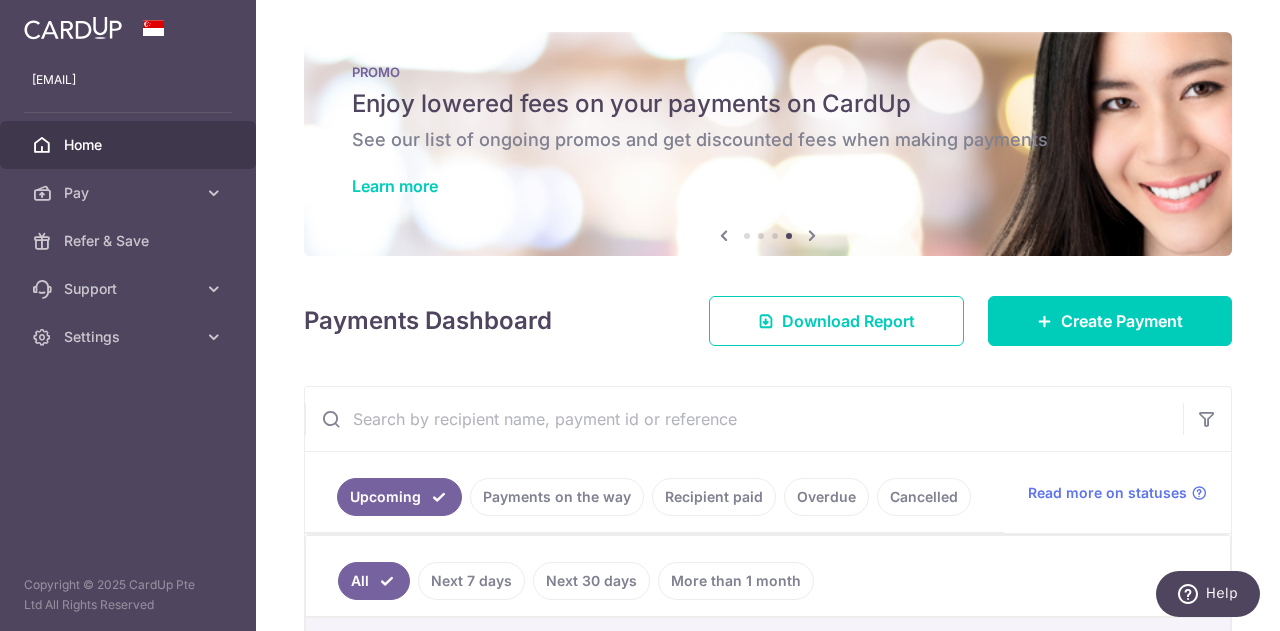 click at bounding box center [812, 235] 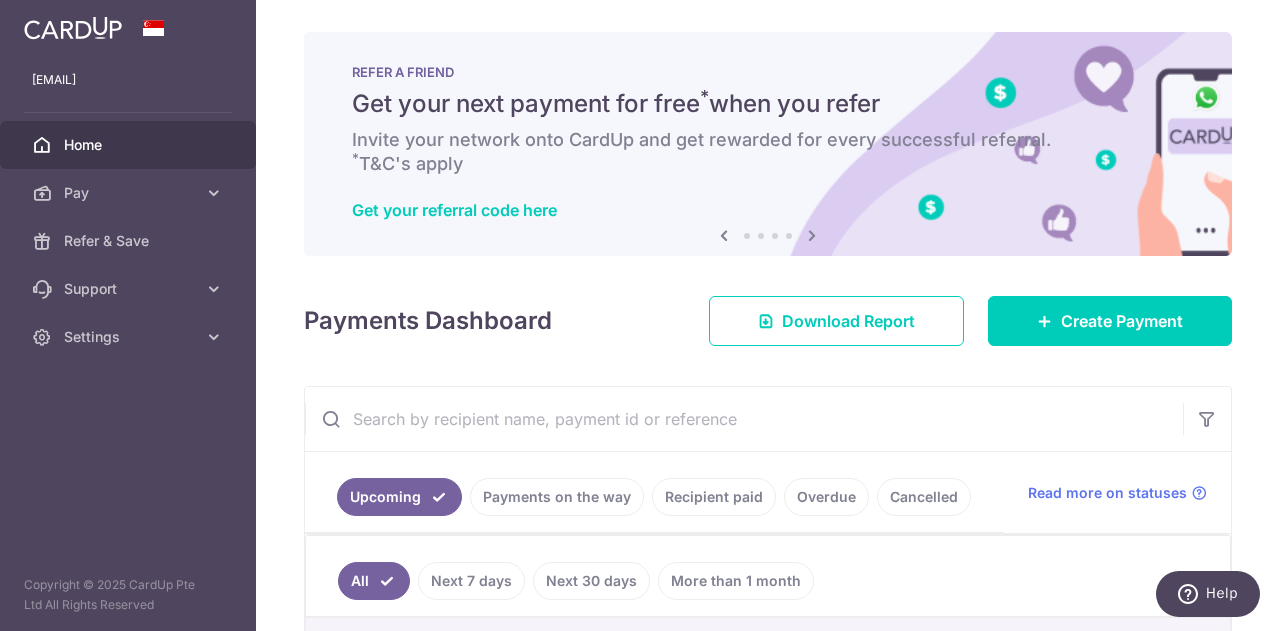 click at bounding box center [812, 235] 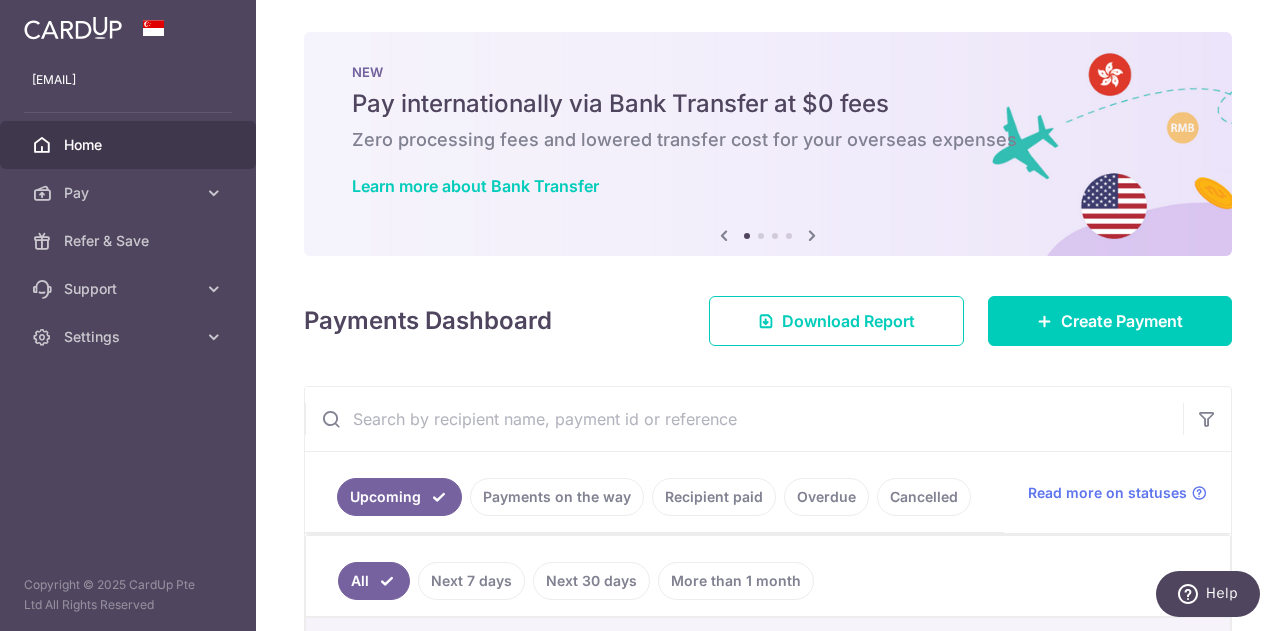 click at bounding box center [812, 235] 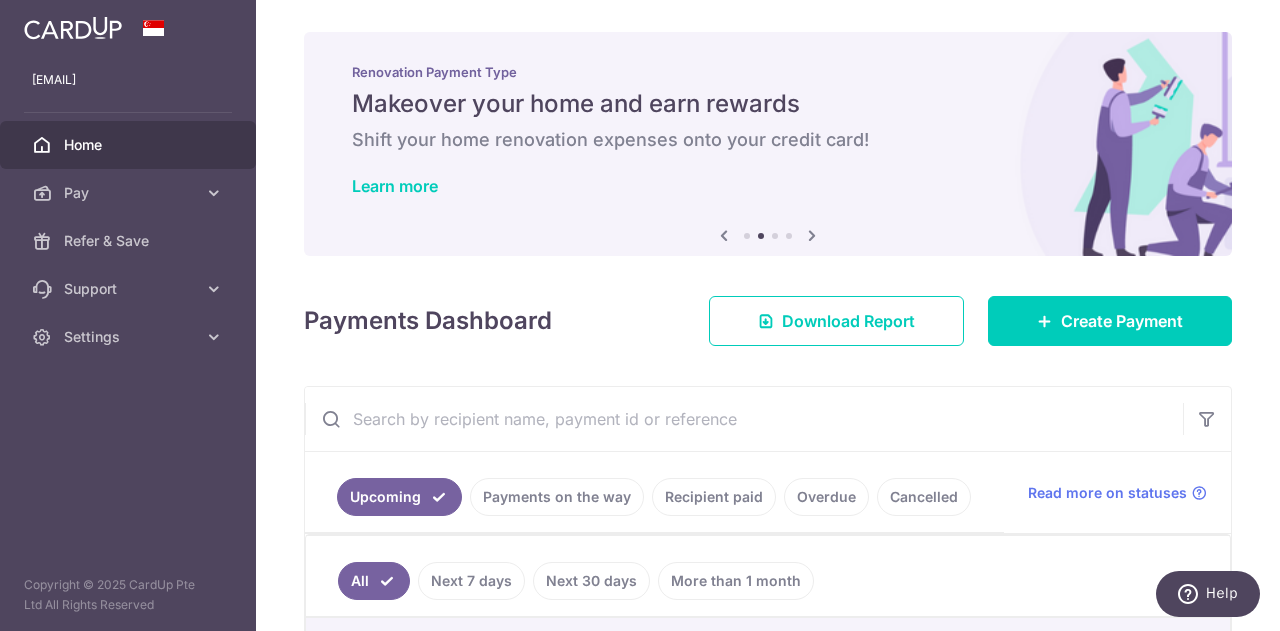 click at bounding box center (812, 235) 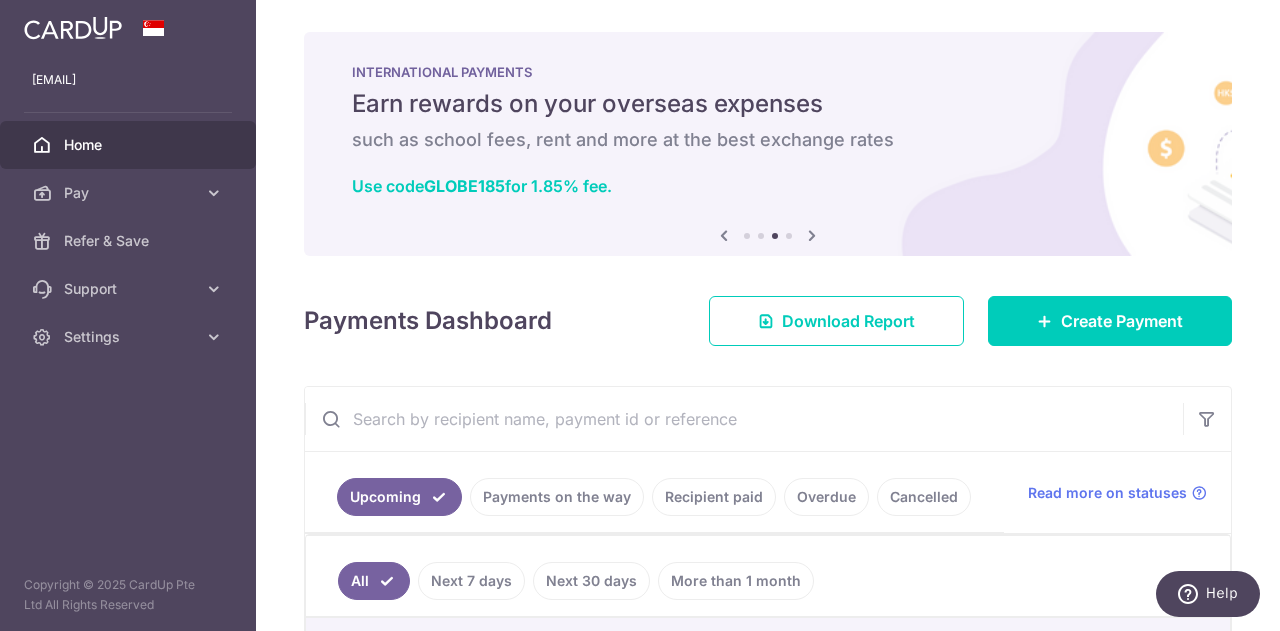 click at bounding box center (812, 235) 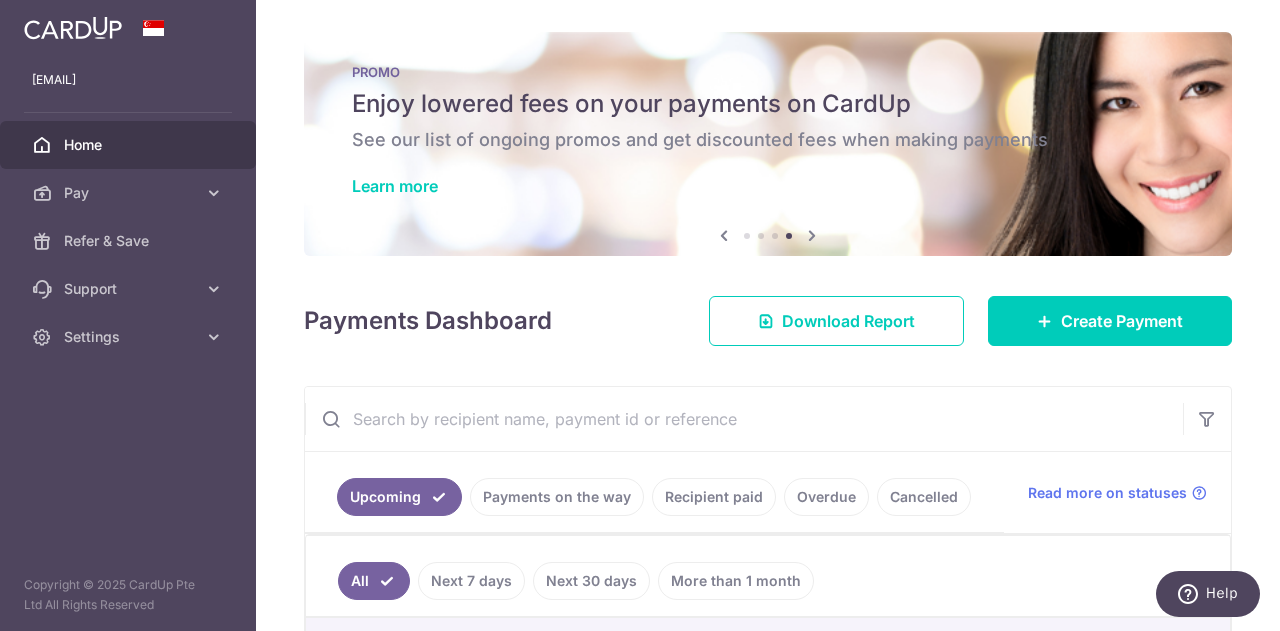 click on "PROMO
Enjoy lowered fees on your payments on CardUp
See our list of ongoing promos and get discounted fees when making payments
Learn more" at bounding box center [768, 132] 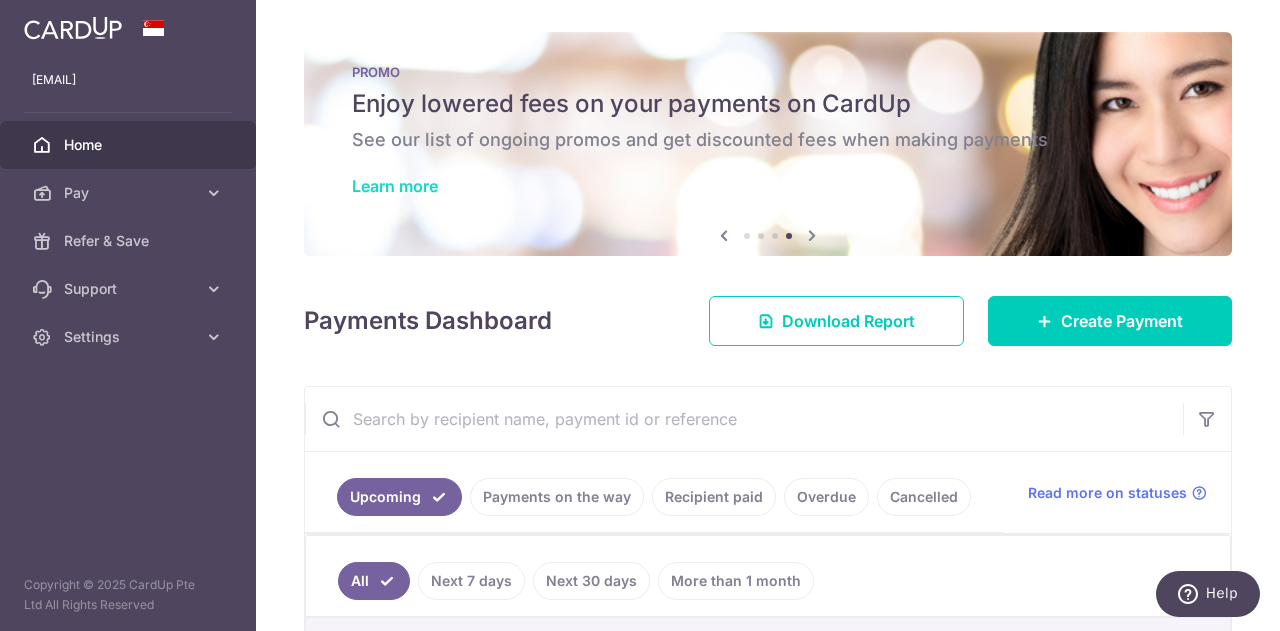 click on "Learn more" at bounding box center (395, 186) 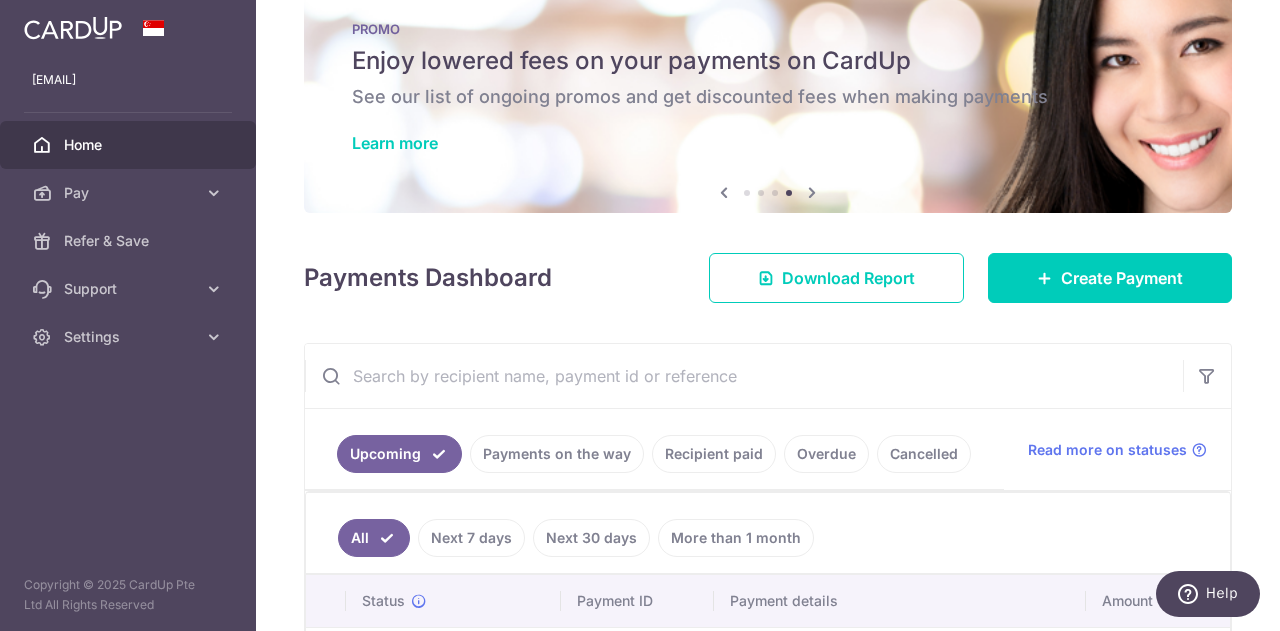 scroll, scrollTop: 0, scrollLeft: 0, axis: both 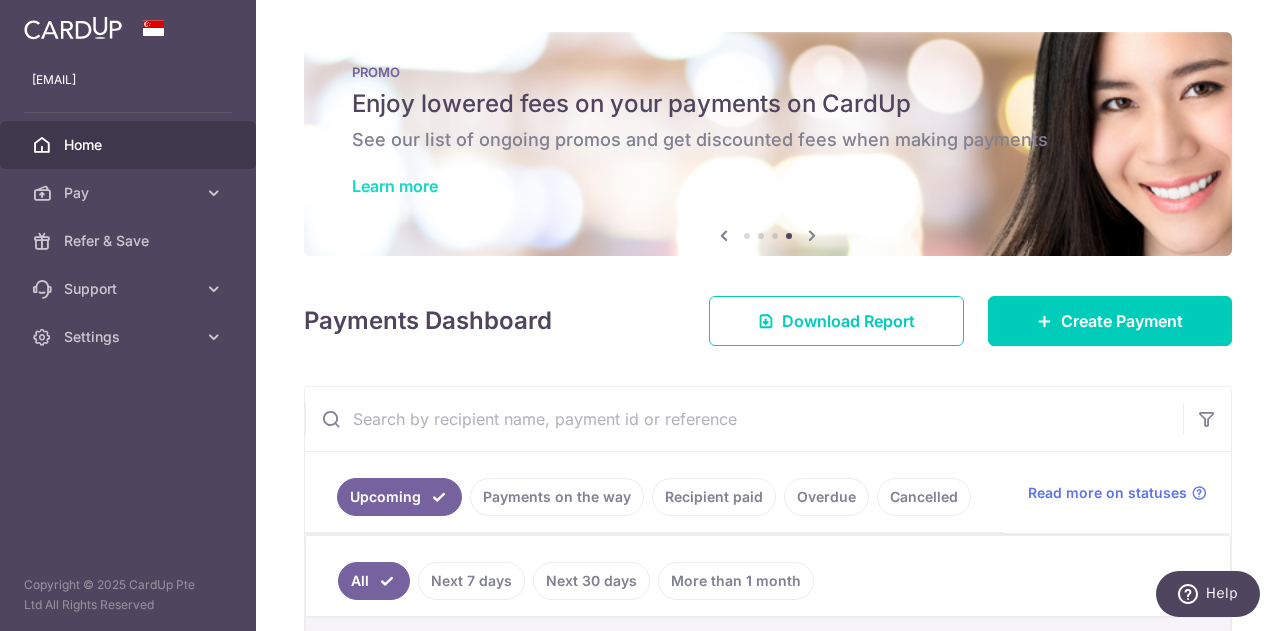 click on "Learn more" at bounding box center [395, 186] 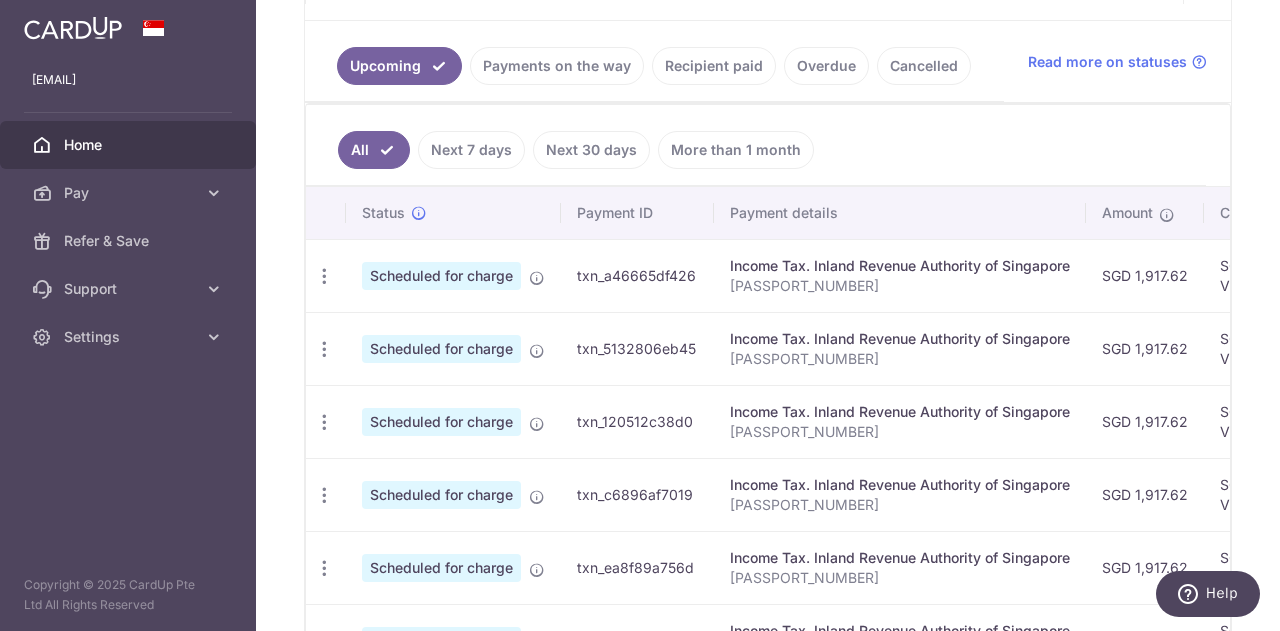 scroll, scrollTop: 400, scrollLeft: 0, axis: vertical 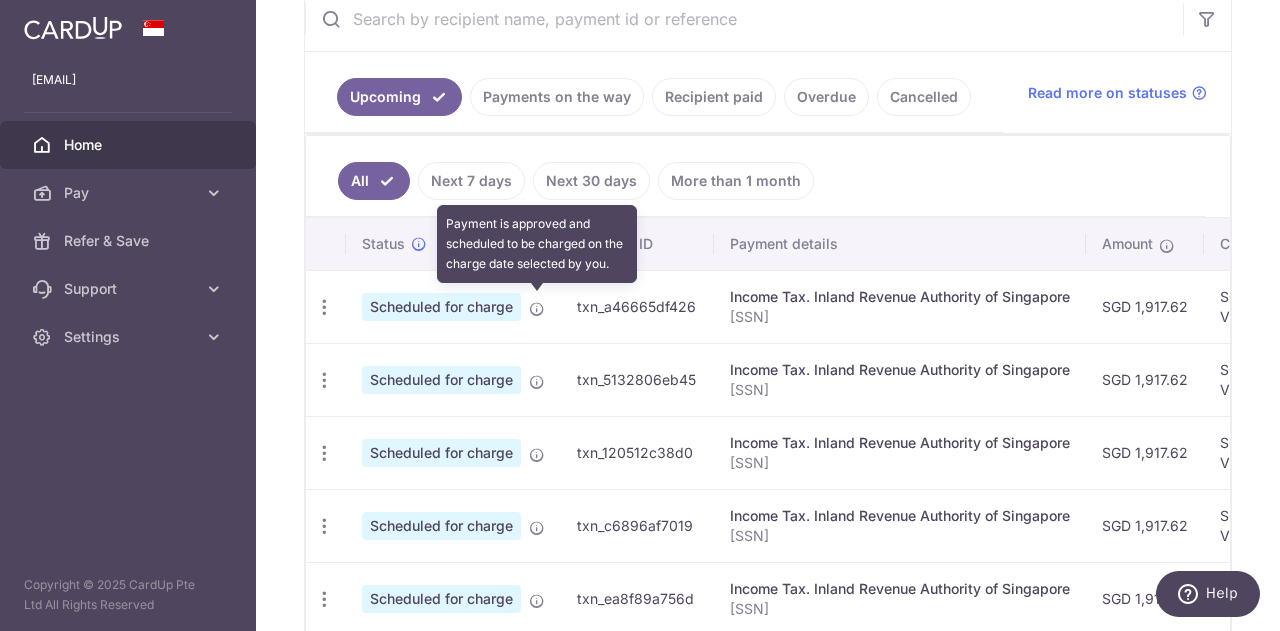 click at bounding box center (537, 309) 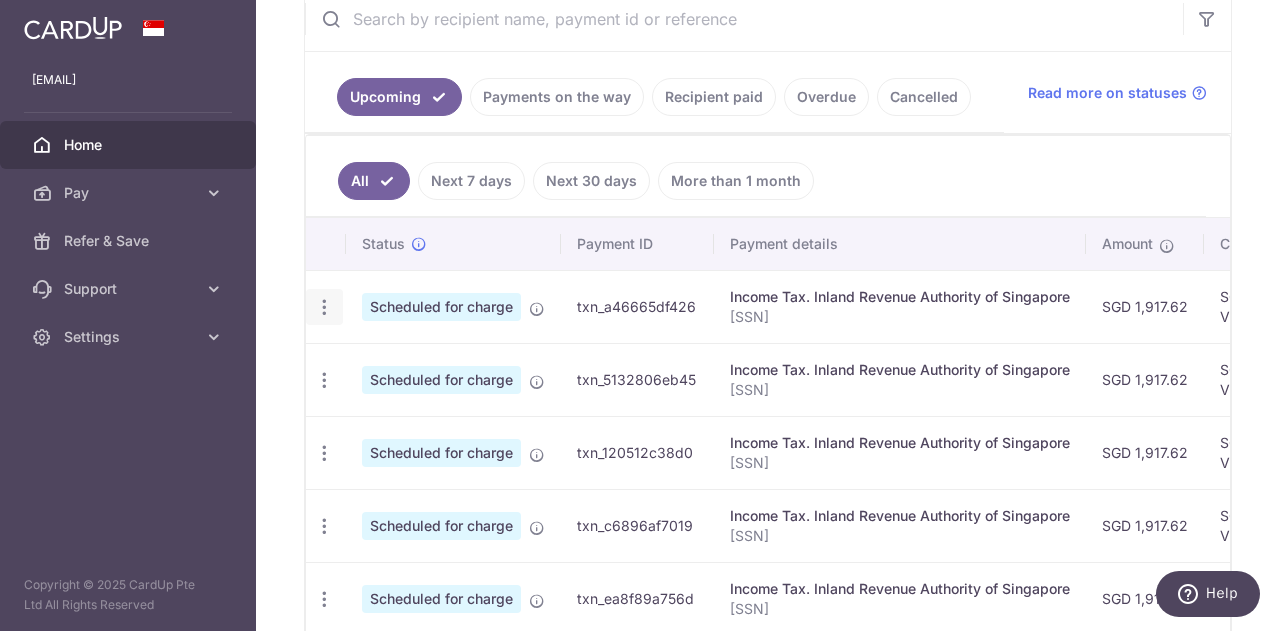 click at bounding box center [324, 307] 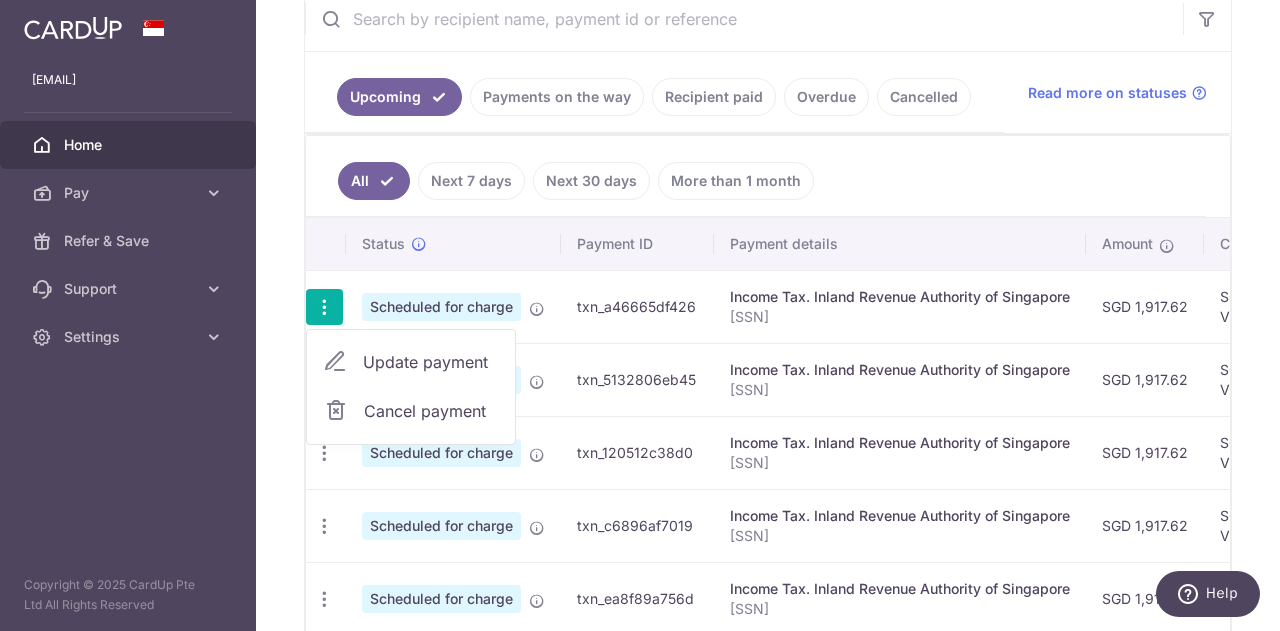 click on "Update payment" at bounding box center (431, 362) 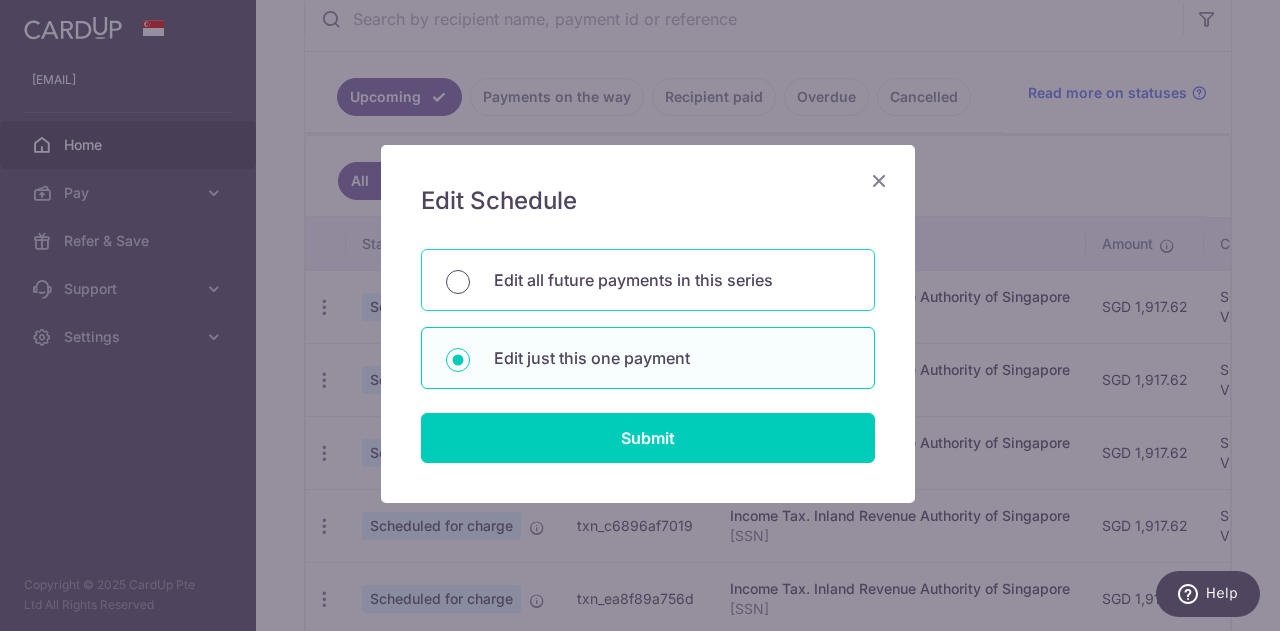 click on "Edit all future payments in this series" at bounding box center [458, 282] 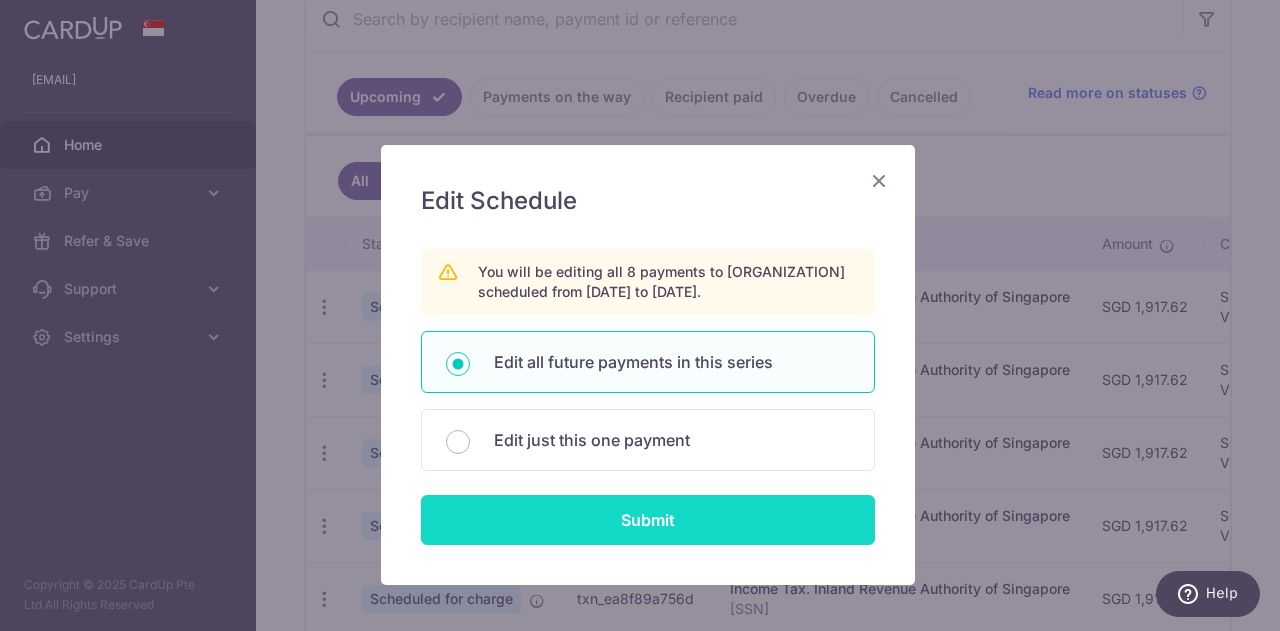 click on "Submit" at bounding box center [648, 520] 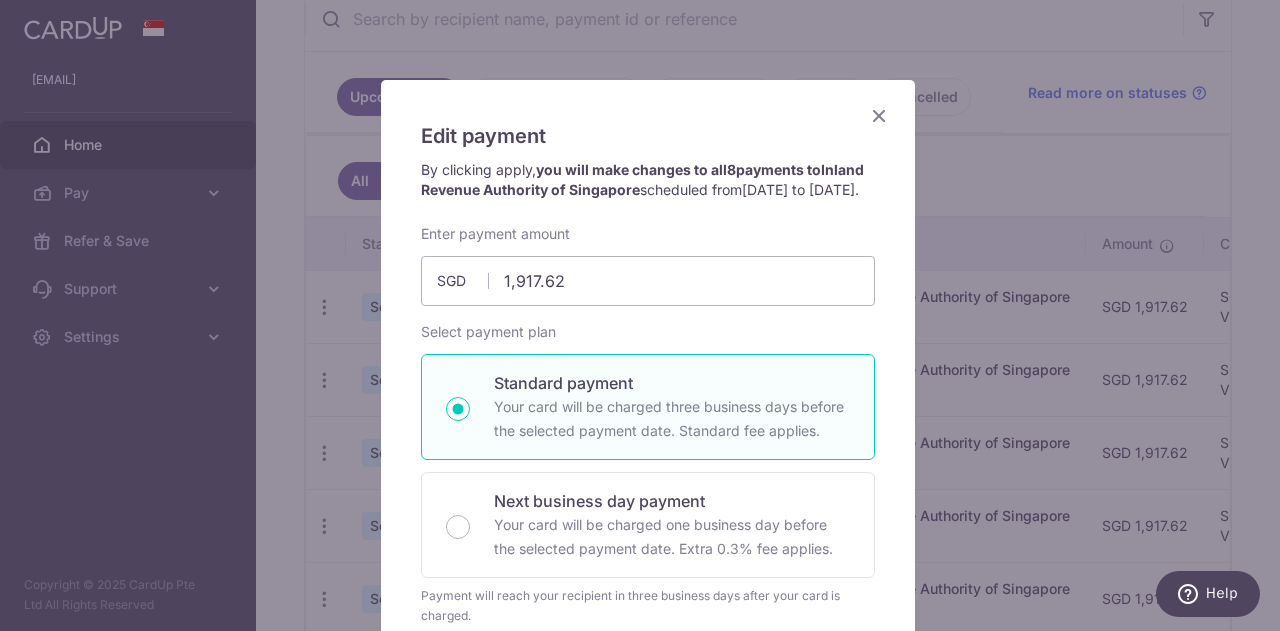 scroll, scrollTop: 0, scrollLeft: 0, axis: both 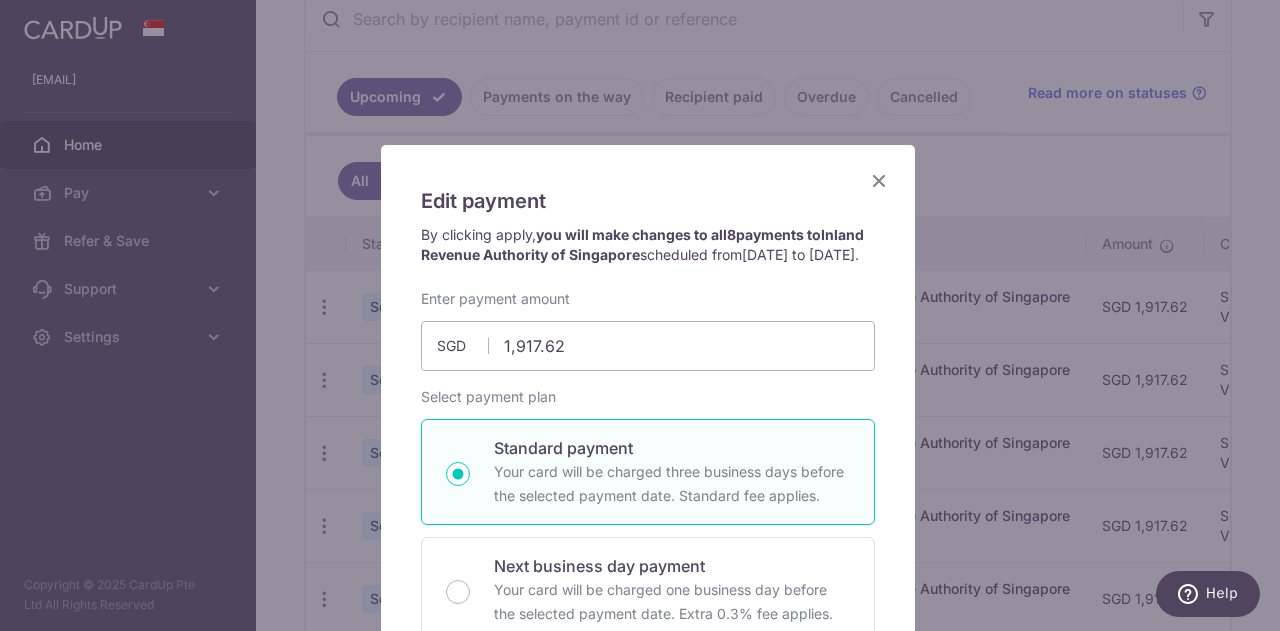 click at bounding box center (879, 180) 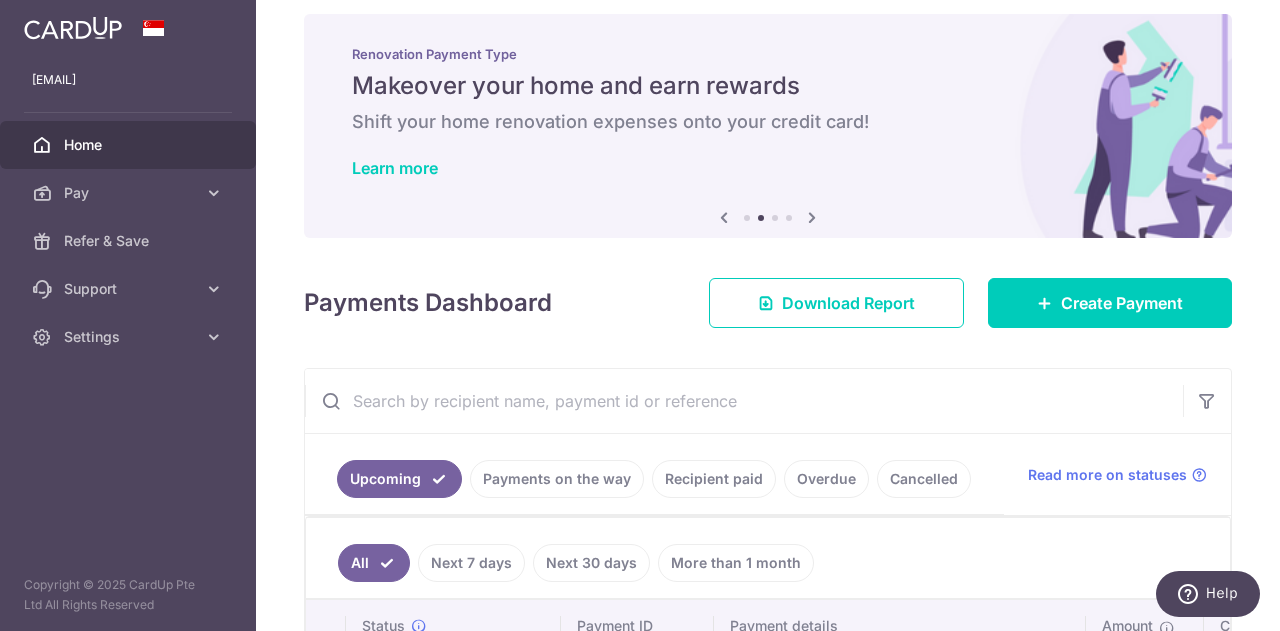 scroll, scrollTop: 0, scrollLeft: 0, axis: both 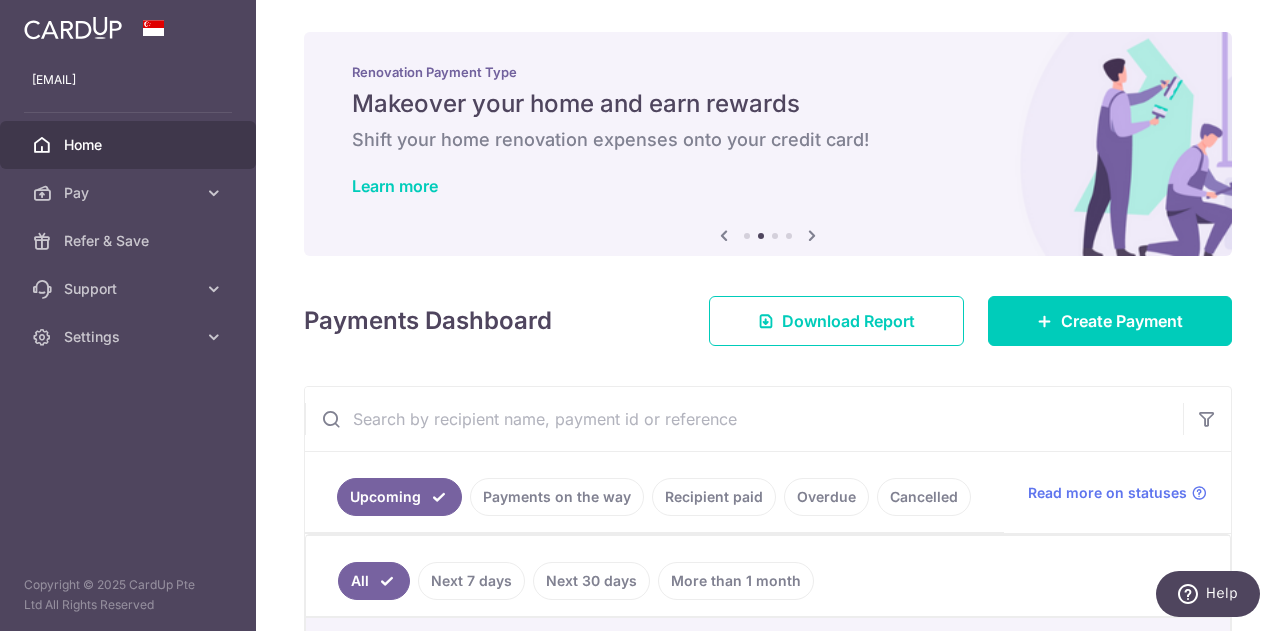 click on "Home" at bounding box center [130, 145] 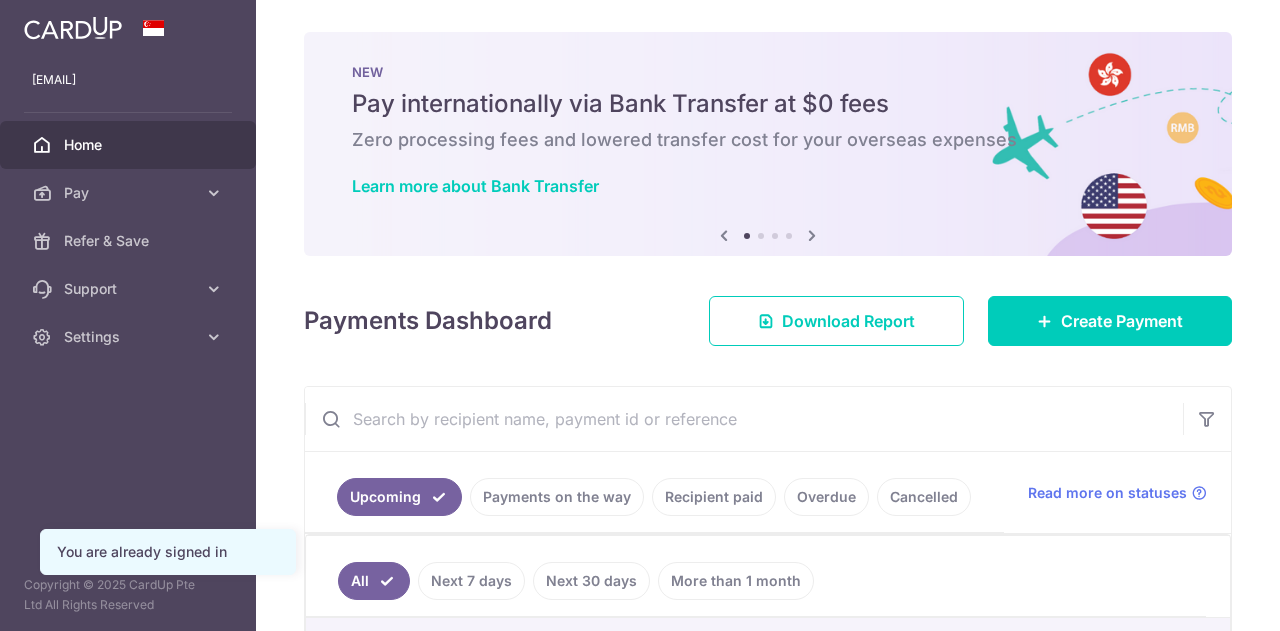 scroll, scrollTop: 0, scrollLeft: 0, axis: both 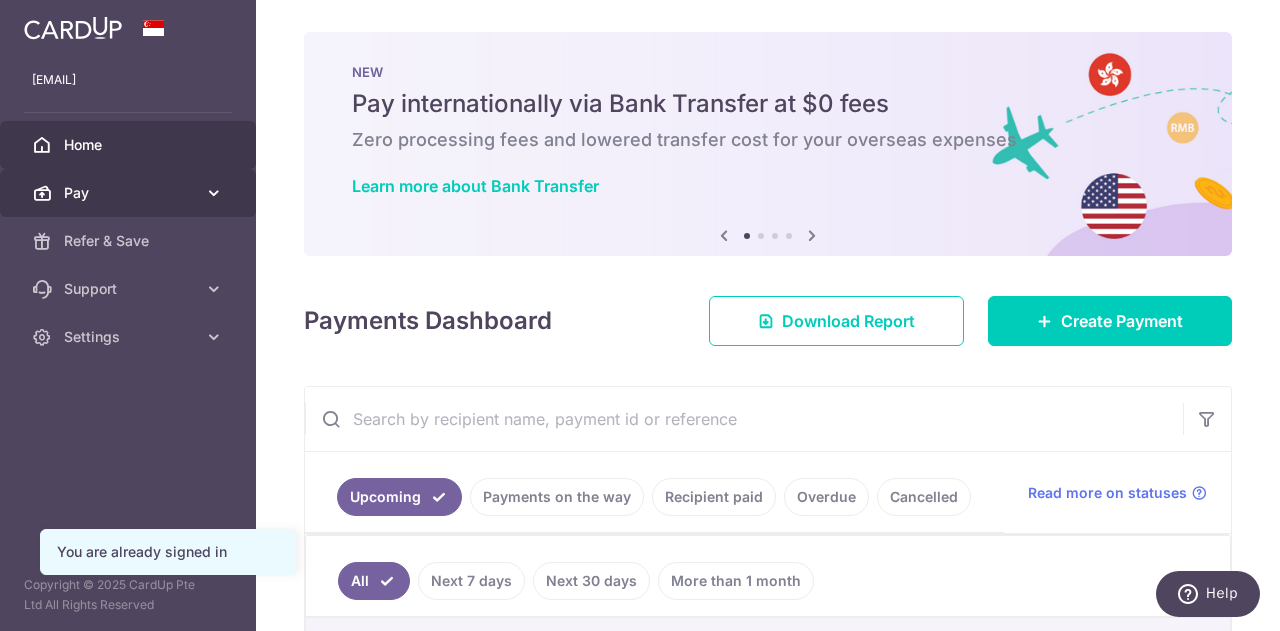 click on "Pay" at bounding box center (128, 193) 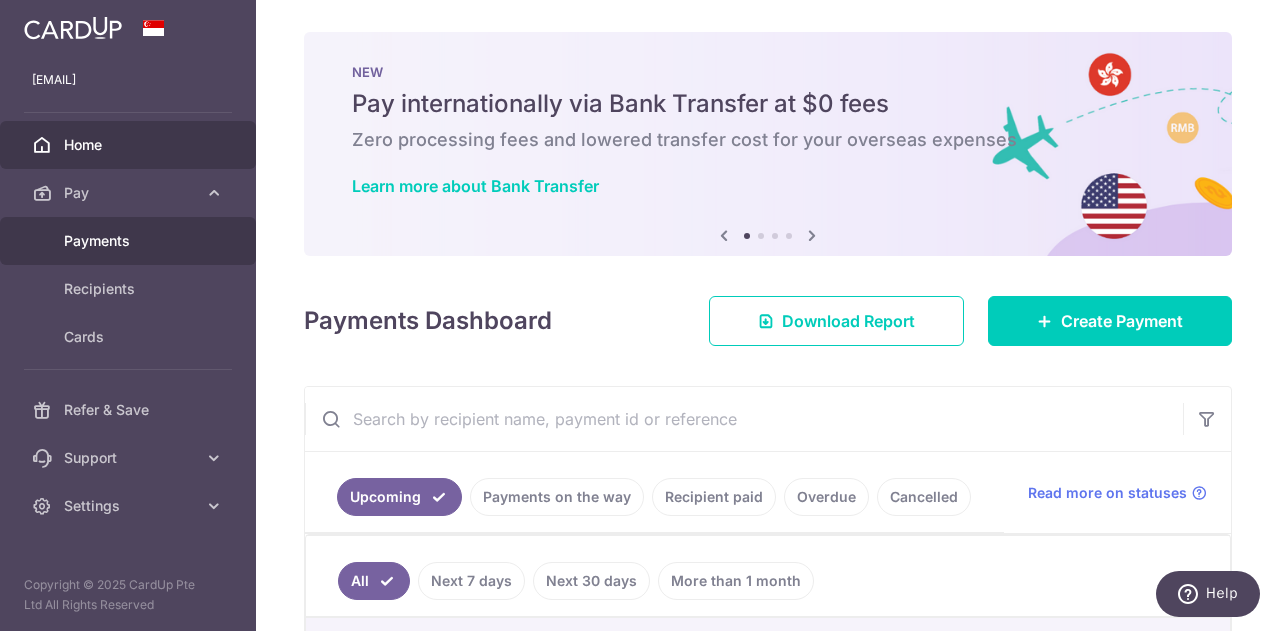 click on "Payments" at bounding box center [130, 241] 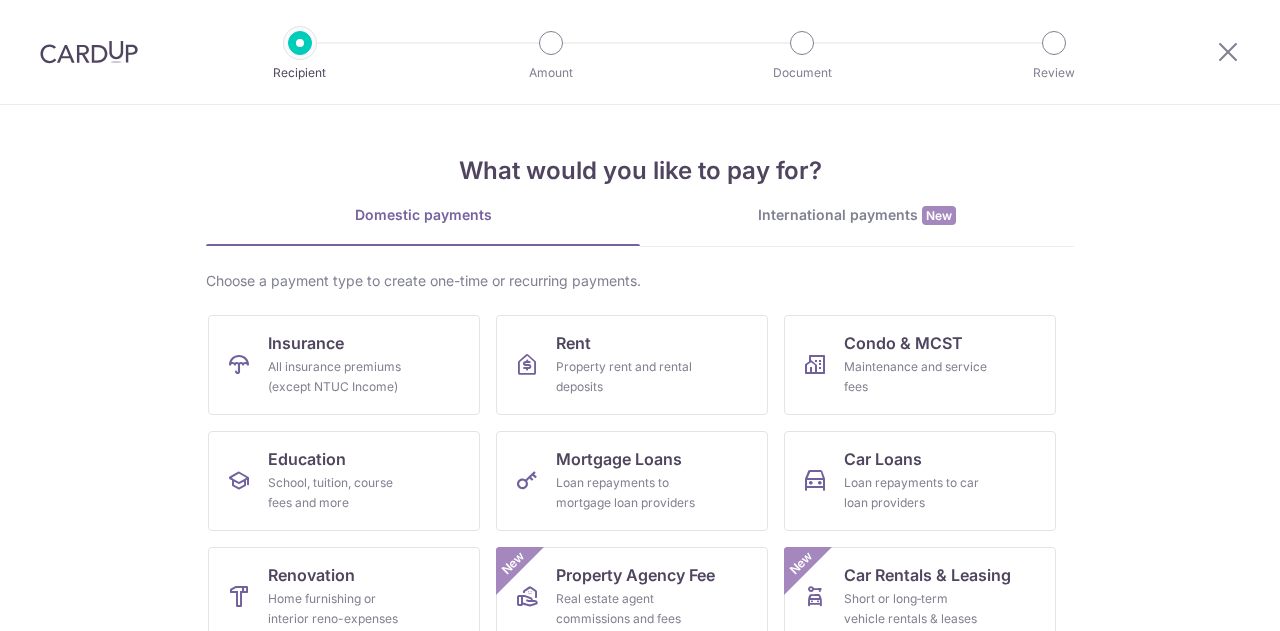 scroll, scrollTop: 0, scrollLeft: 0, axis: both 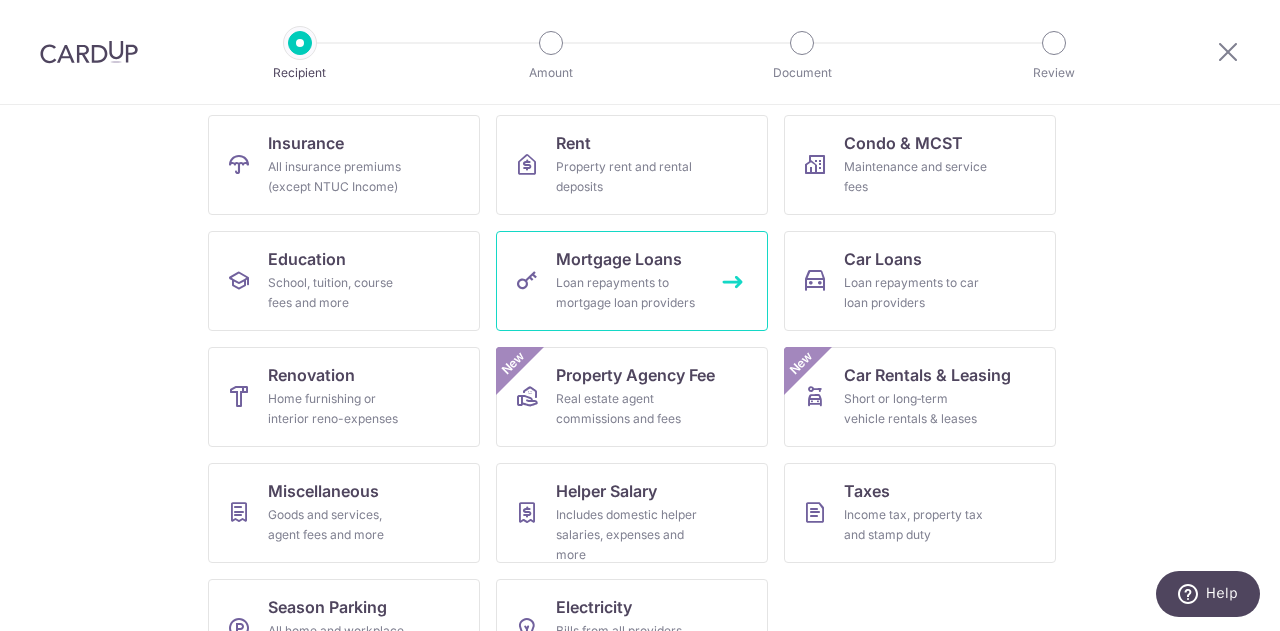 click on "Mortgage Loans Loan repayments to mortgage loan providers" at bounding box center [632, 281] 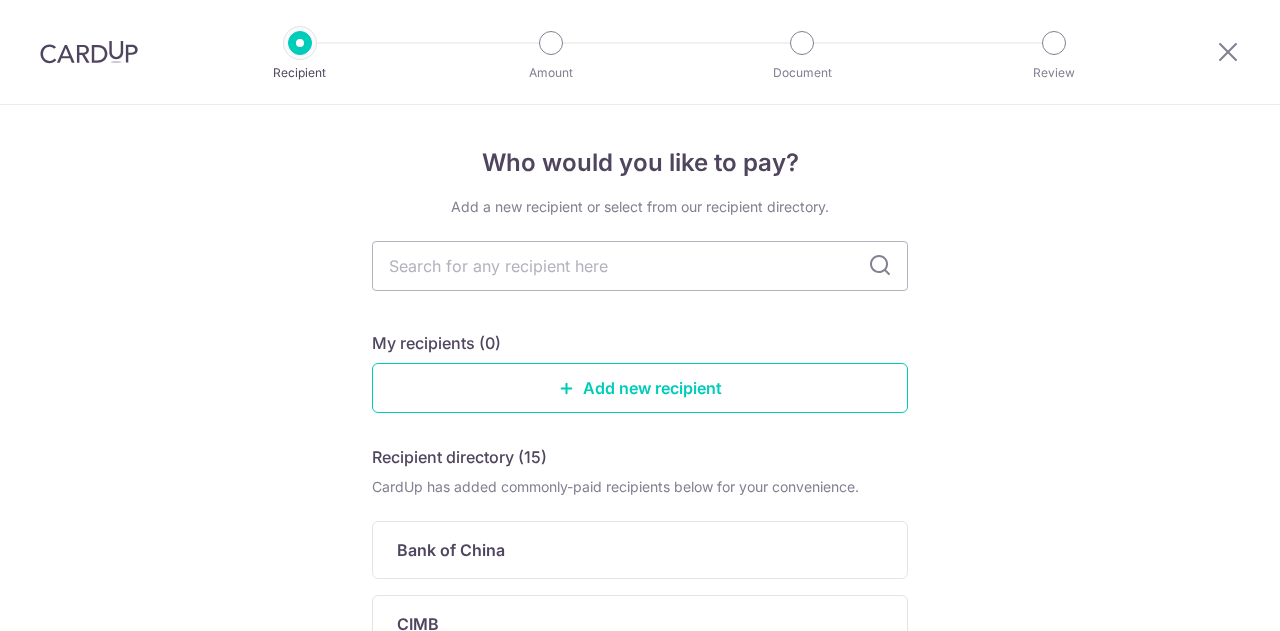 scroll, scrollTop: 0, scrollLeft: 0, axis: both 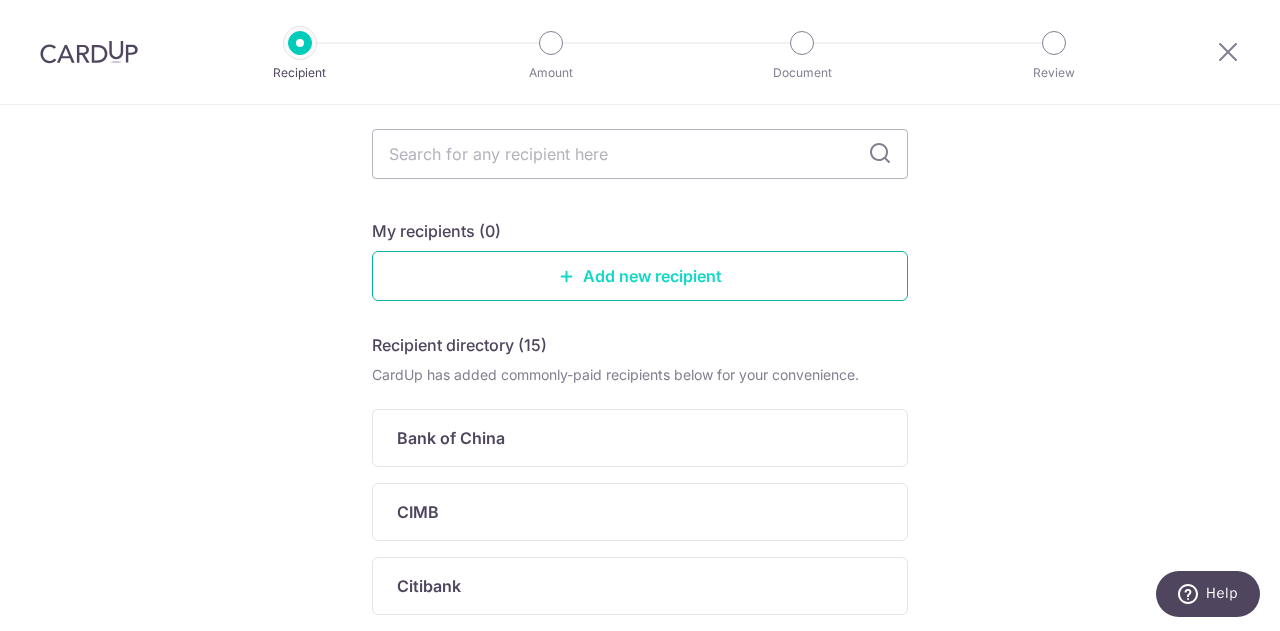 click on "Add new recipient" at bounding box center (640, 276) 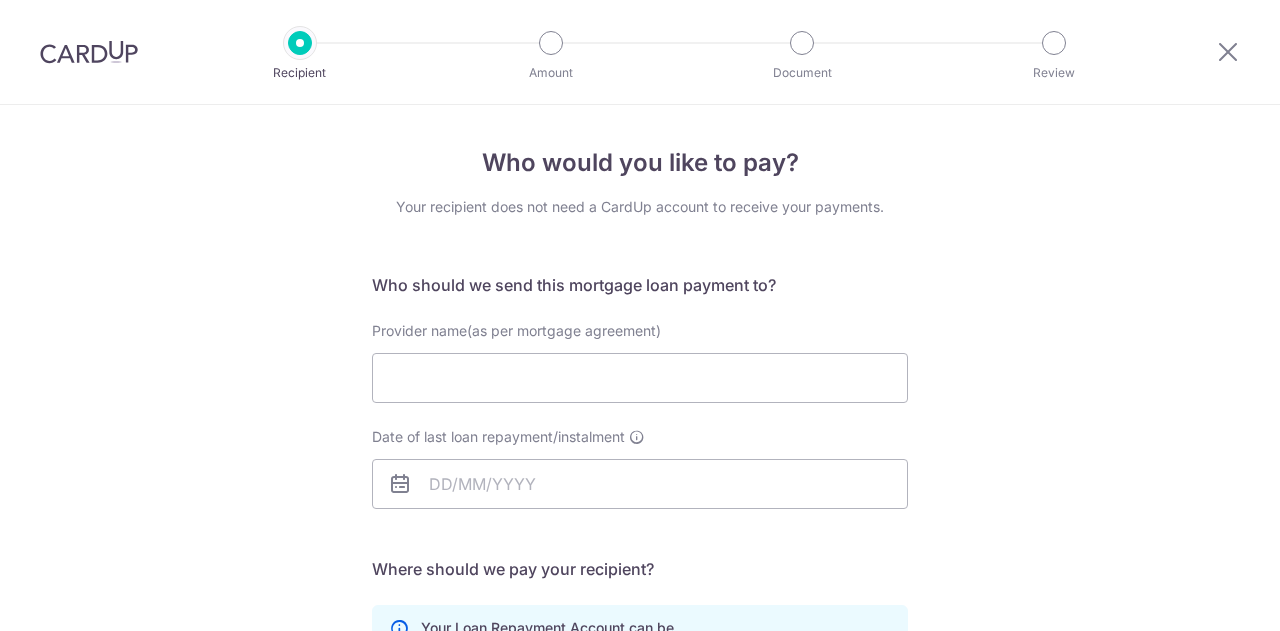 scroll, scrollTop: 0, scrollLeft: 0, axis: both 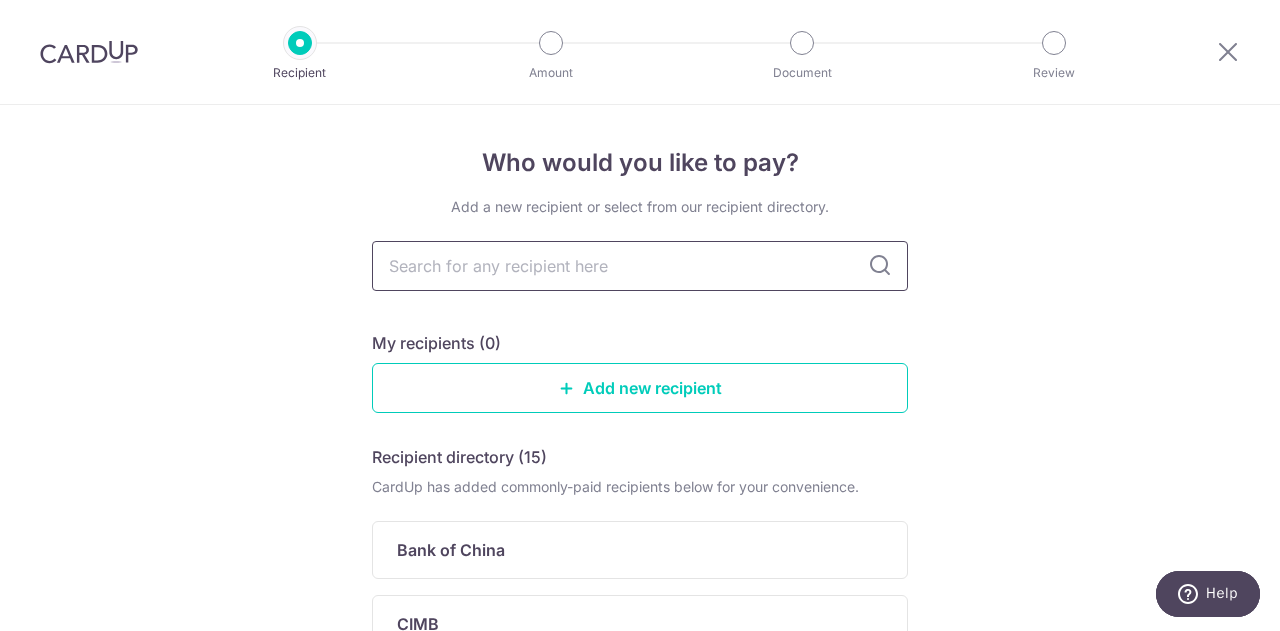 click at bounding box center [640, 266] 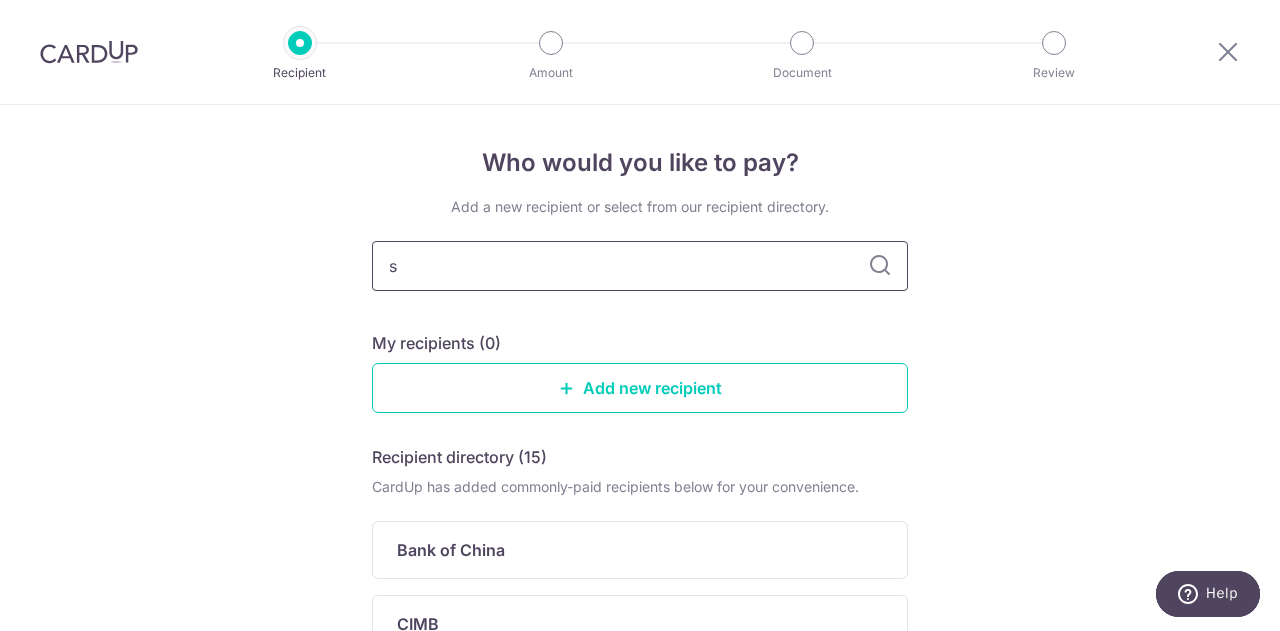 type on "st" 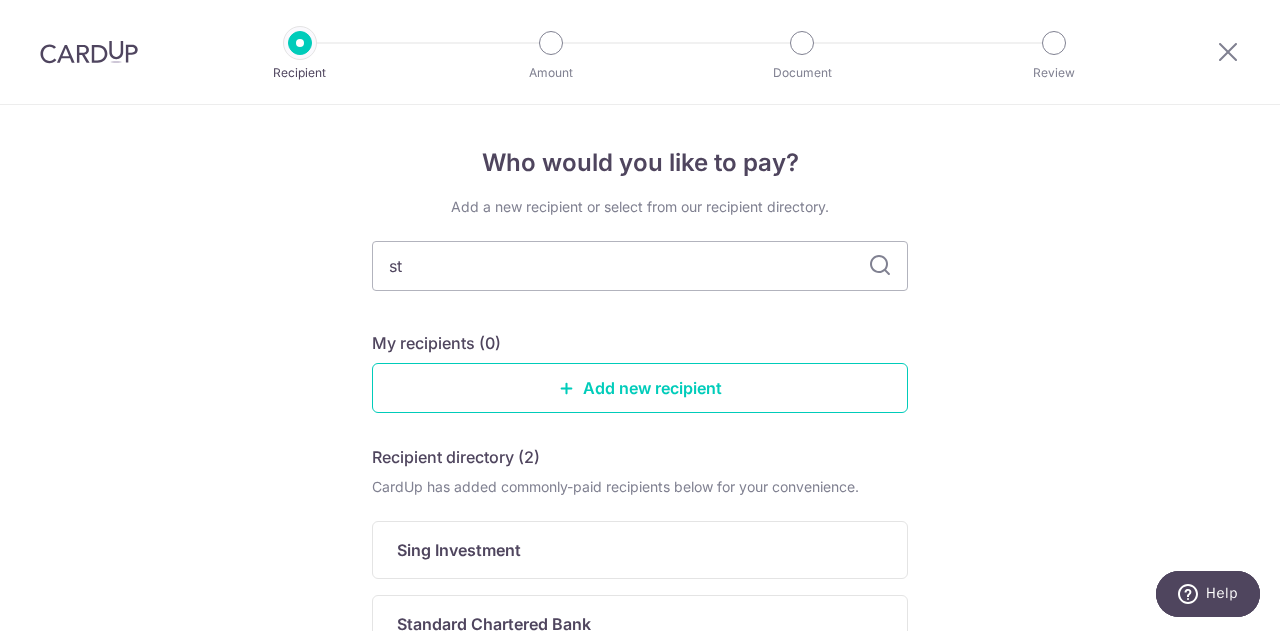 scroll, scrollTop: 100, scrollLeft: 0, axis: vertical 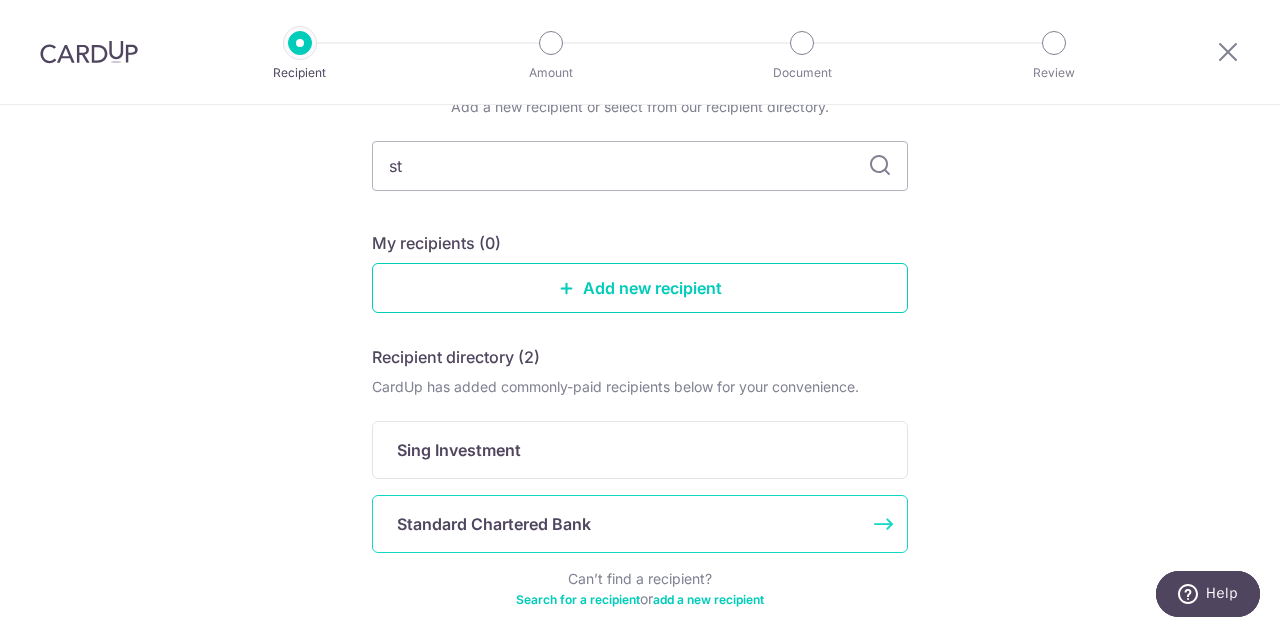 click on "Standard Chartered Bank" at bounding box center (628, 524) 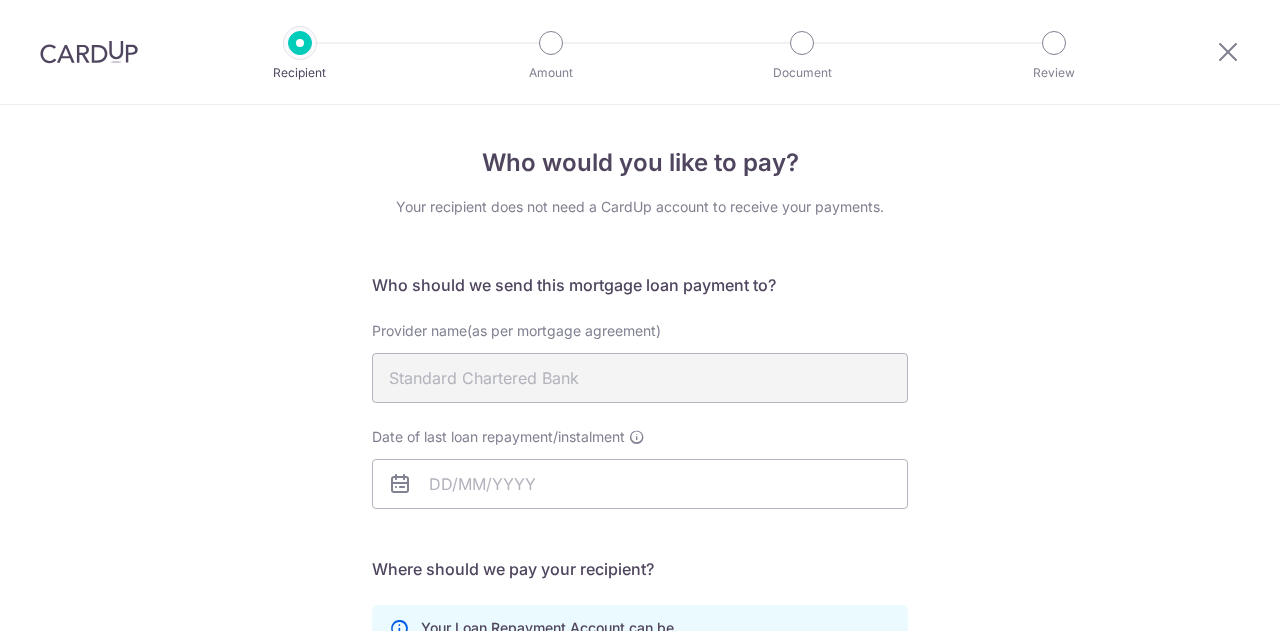 scroll, scrollTop: 0, scrollLeft: 0, axis: both 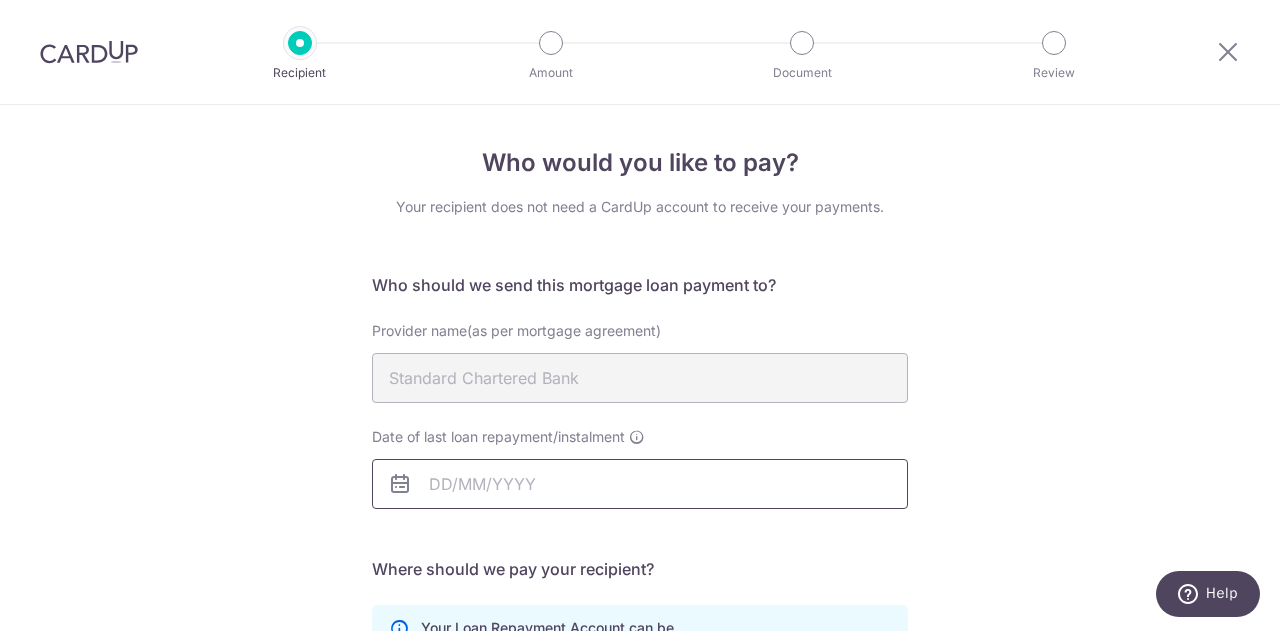 click on "Date of last loan repayment/instalment" at bounding box center [640, 484] 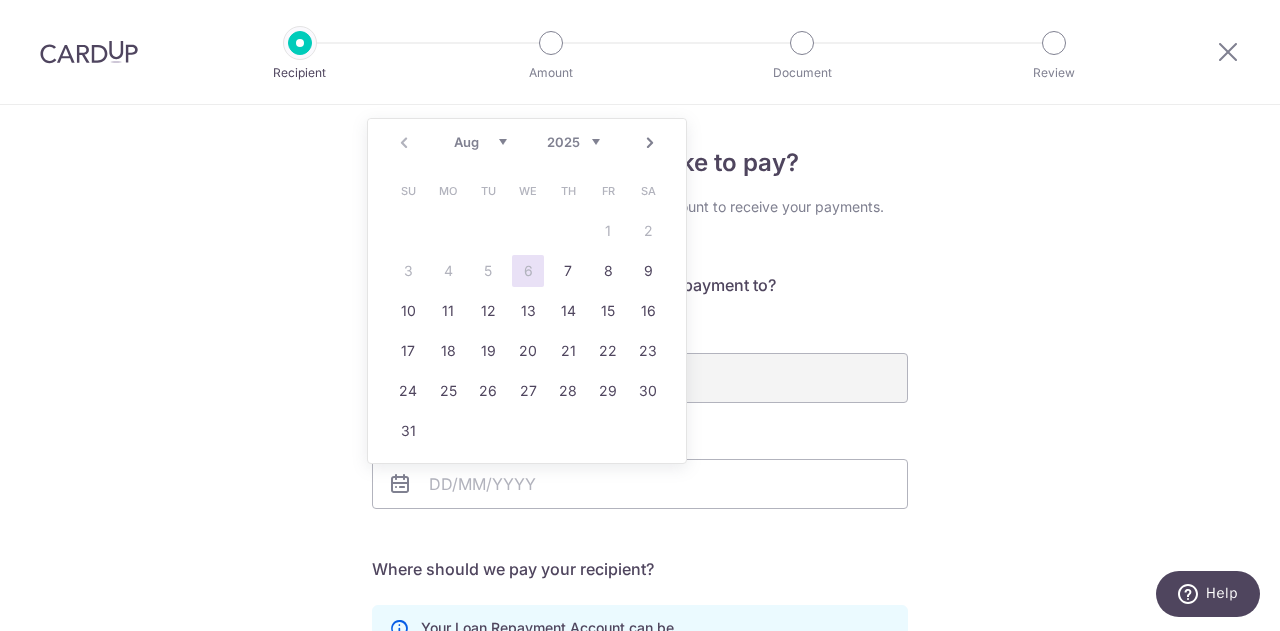 click on "Who would you like to pay?
Your recipient does not need a CardUp account to receive your payments.
Who should we send this mortgage loan payment to?
Provider name(as per mortgage agreement)
[ORGANIZATION]
Date of last loan repayment/instalment
Translation missing: en.no key
URL
[PHONE]" at bounding box center (640, 601) 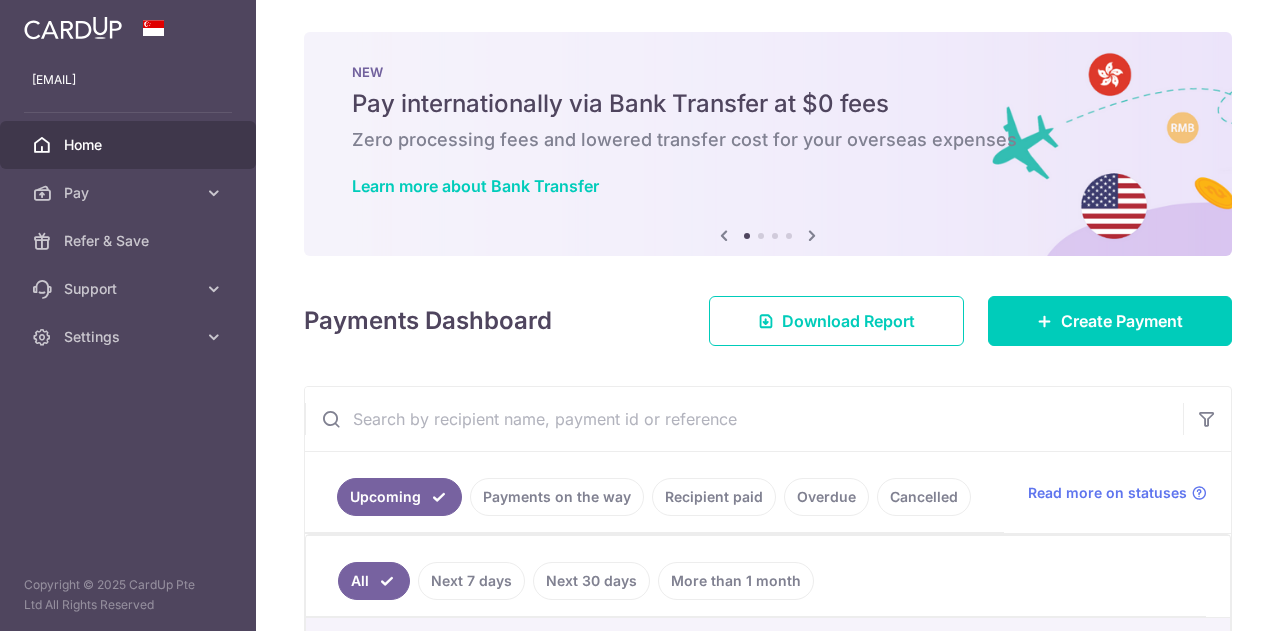scroll, scrollTop: 0, scrollLeft: 0, axis: both 